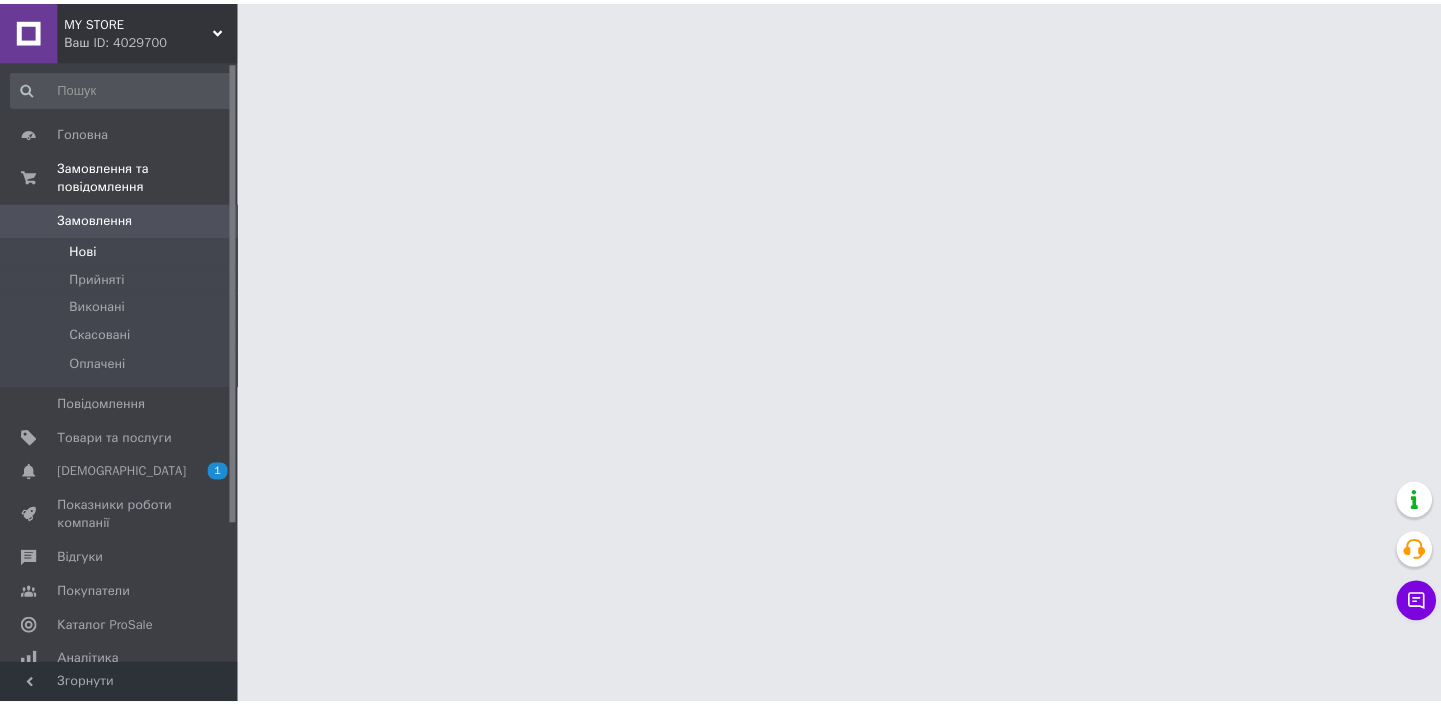 scroll, scrollTop: 0, scrollLeft: 0, axis: both 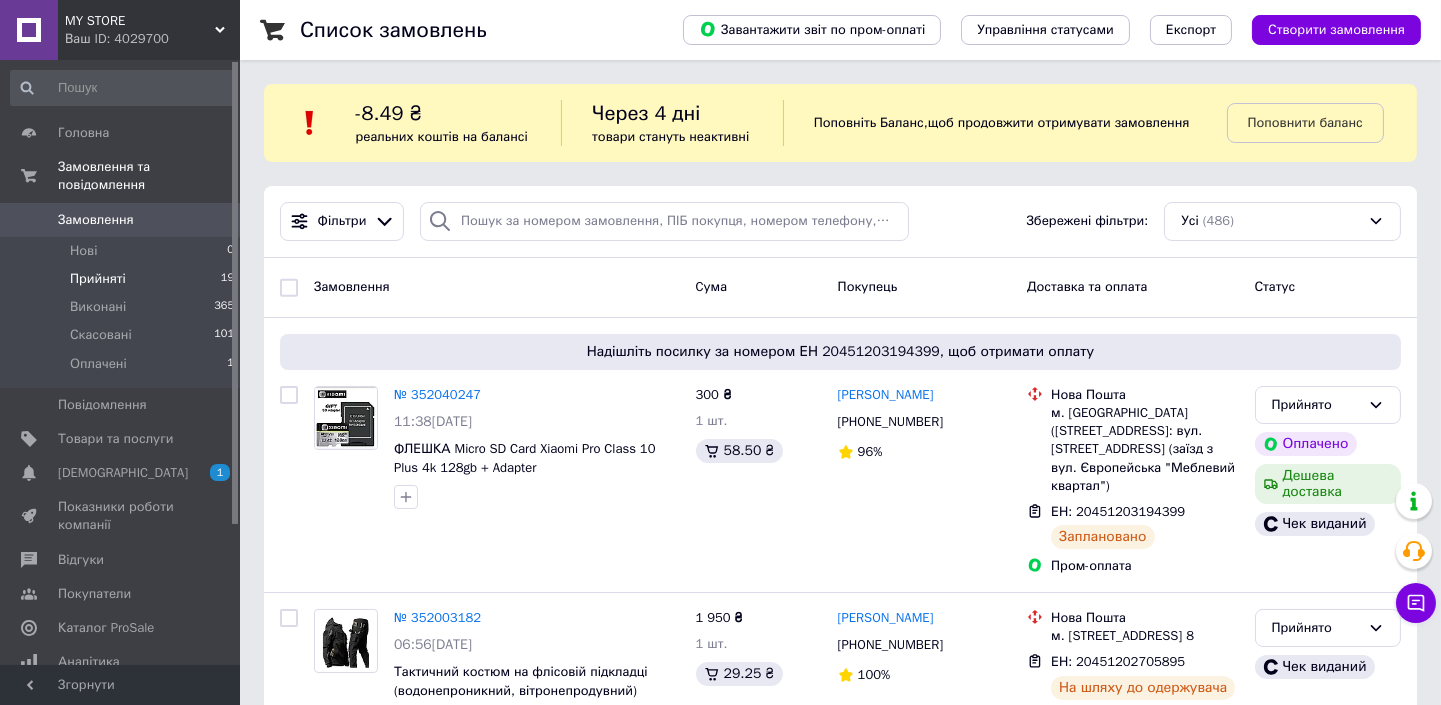 click on "Прийняті" at bounding box center (98, 279) 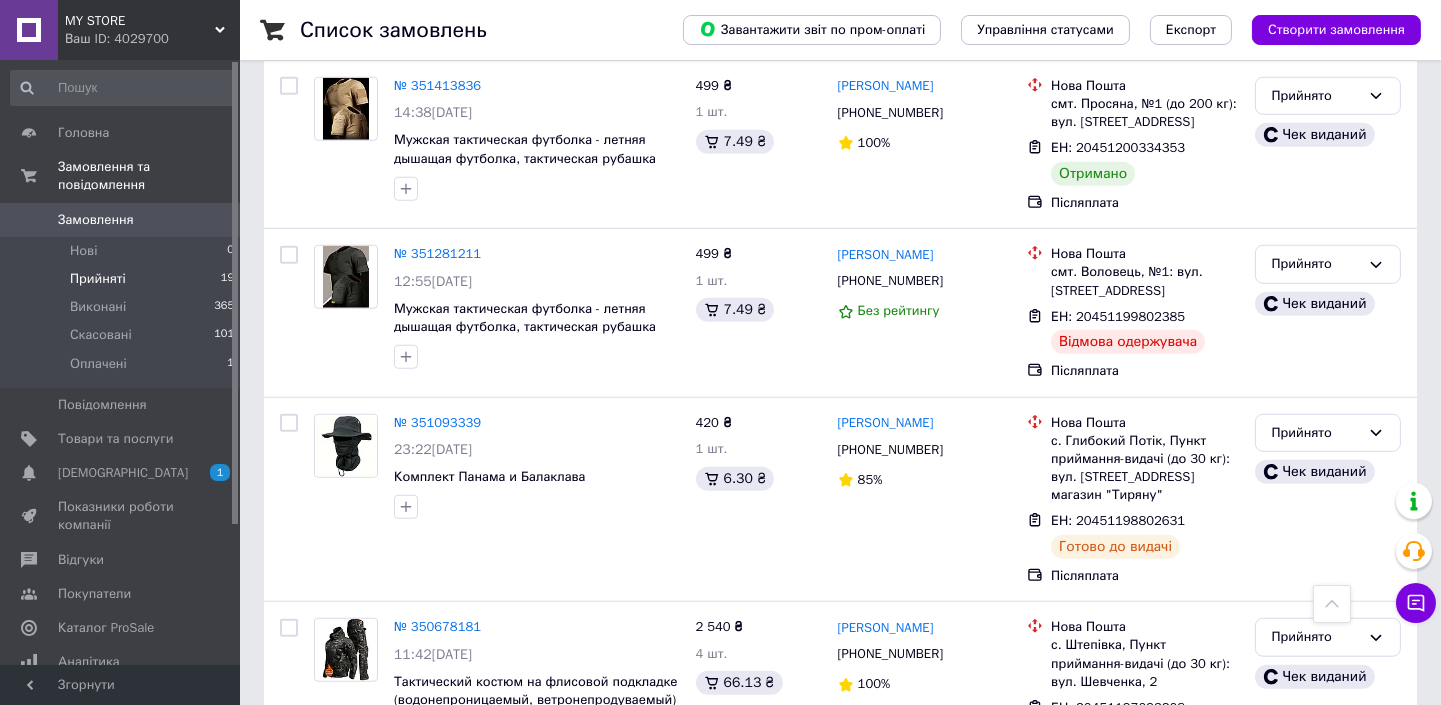 scroll, scrollTop: 3288, scrollLeft: 0, axis: vertical 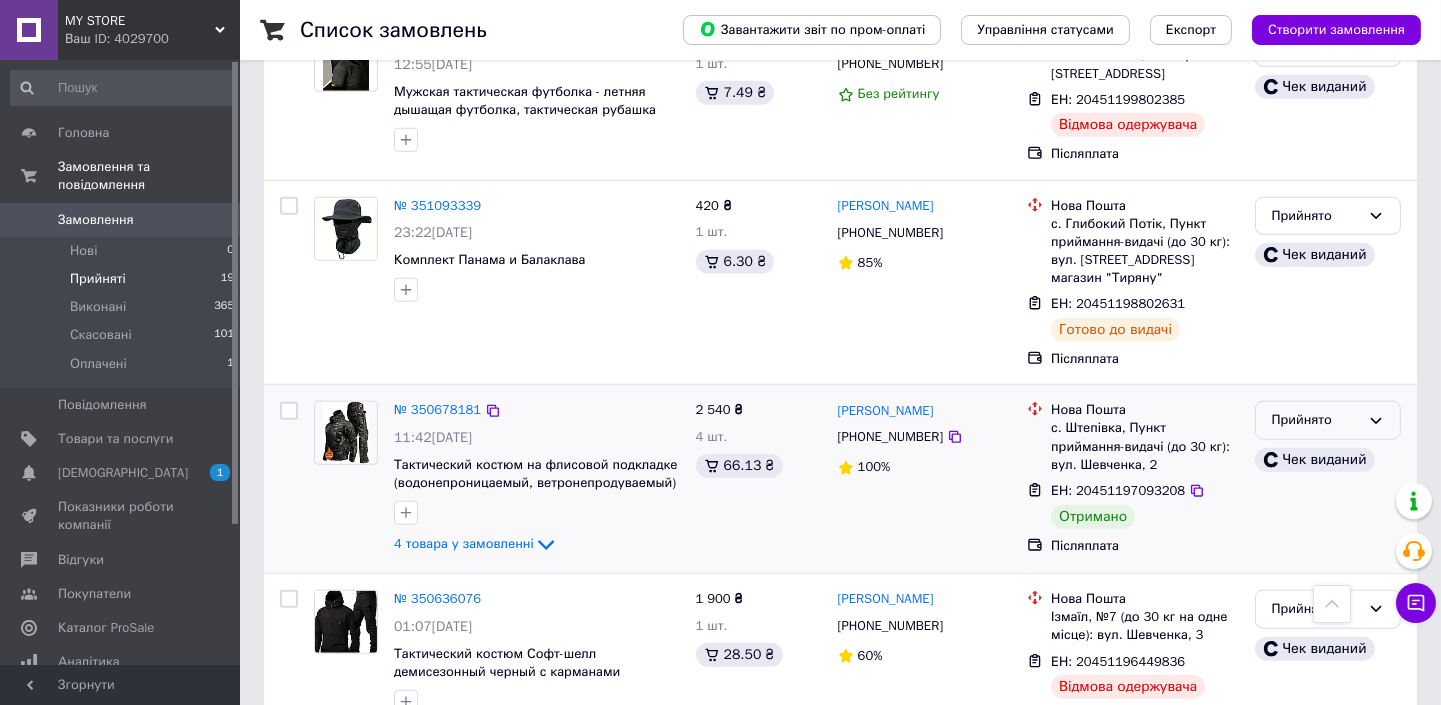 click on "Прийнято" at bounding box center (1316, 420) 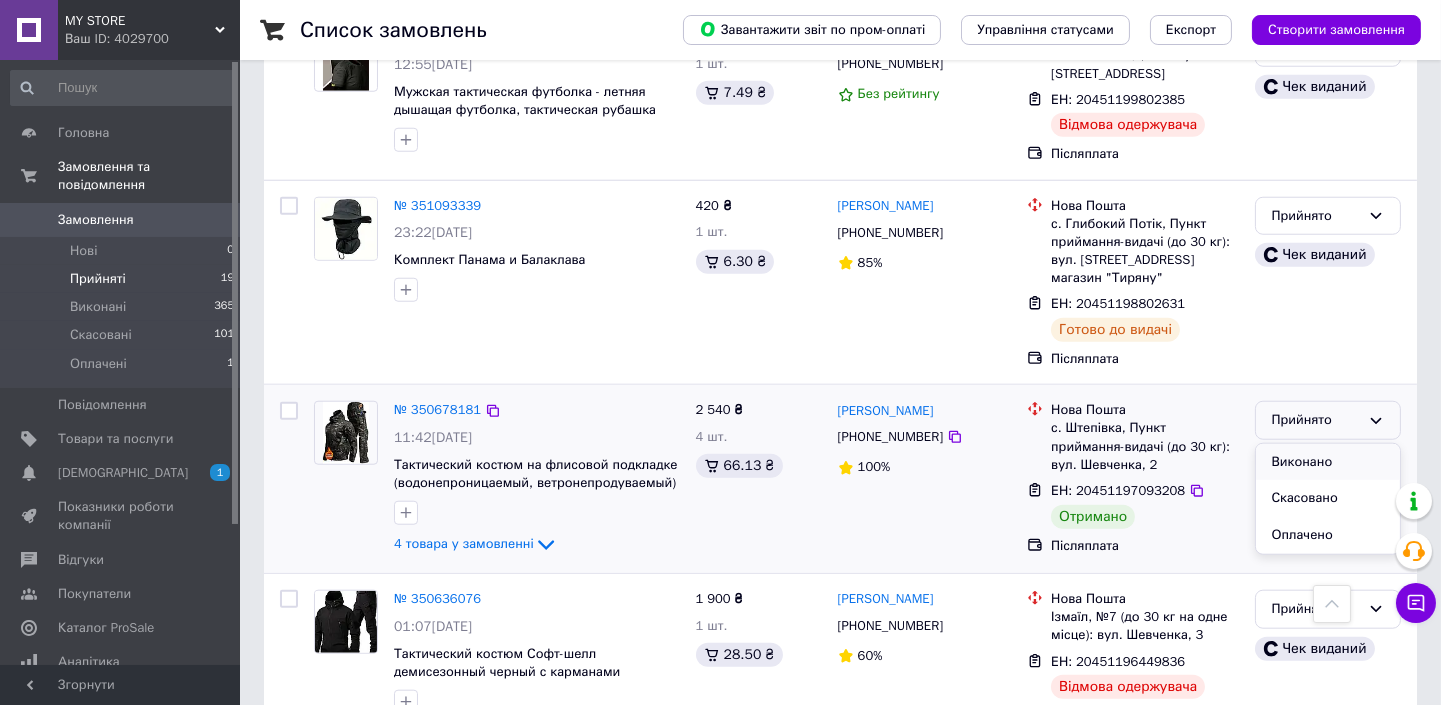 click on "Виконано" at bounding box center (1328, 462) 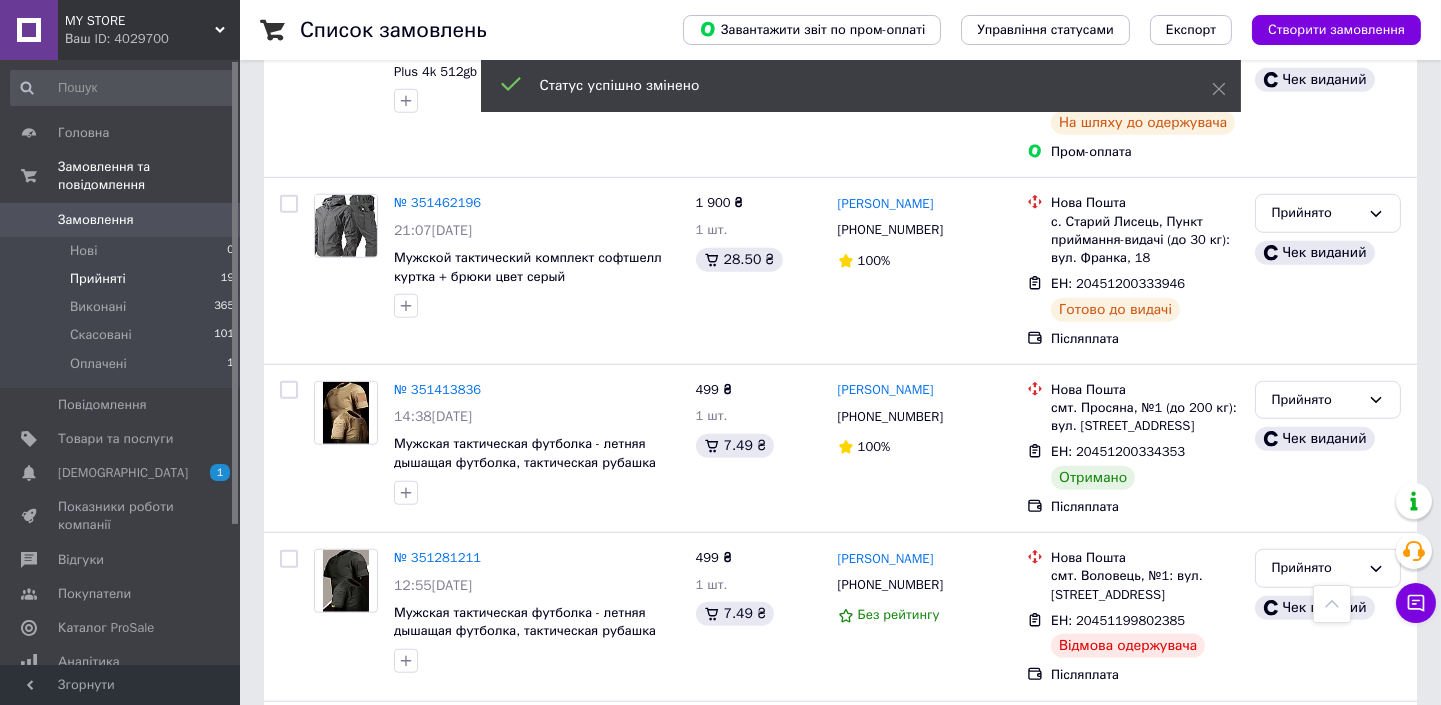 scroll, scrollTop: 2754, scrollLeft: 0, axis: vertical 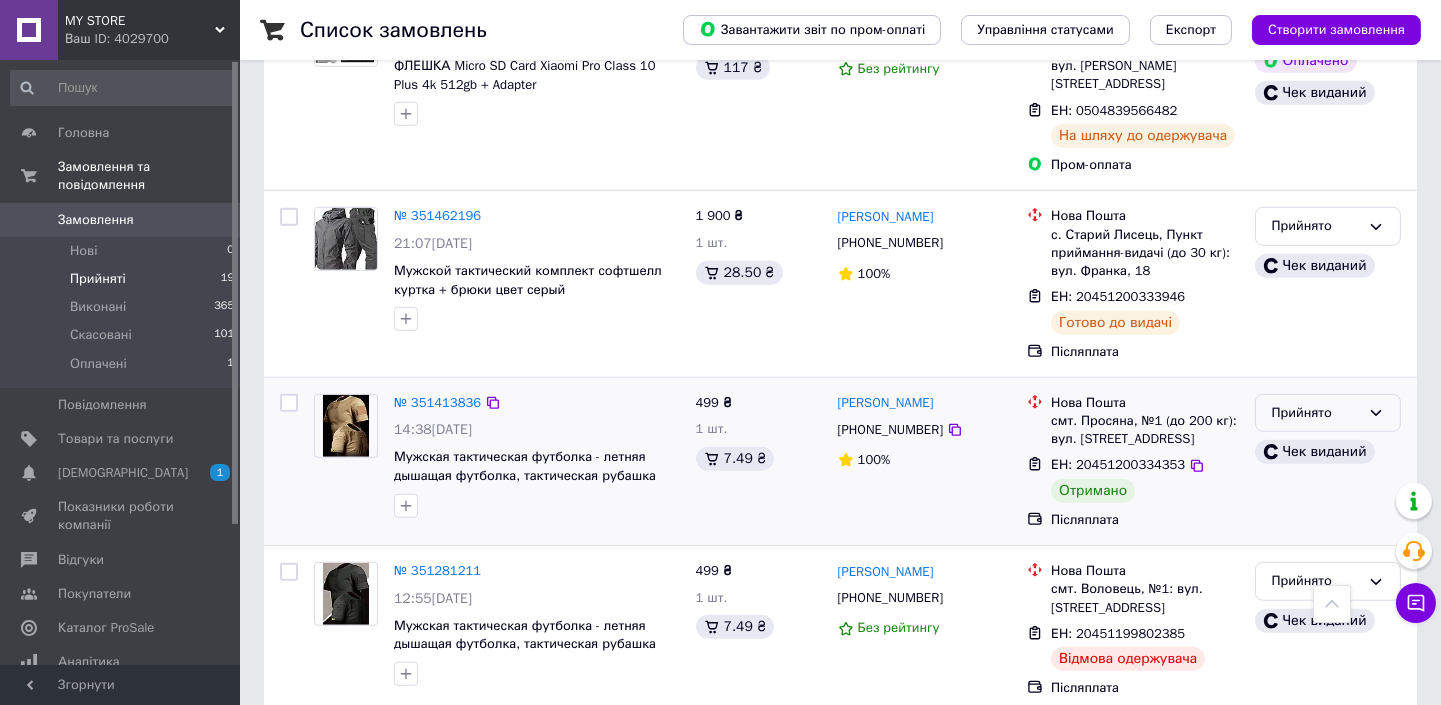 click on "Прийнято" at bounding box center [1316, 413] 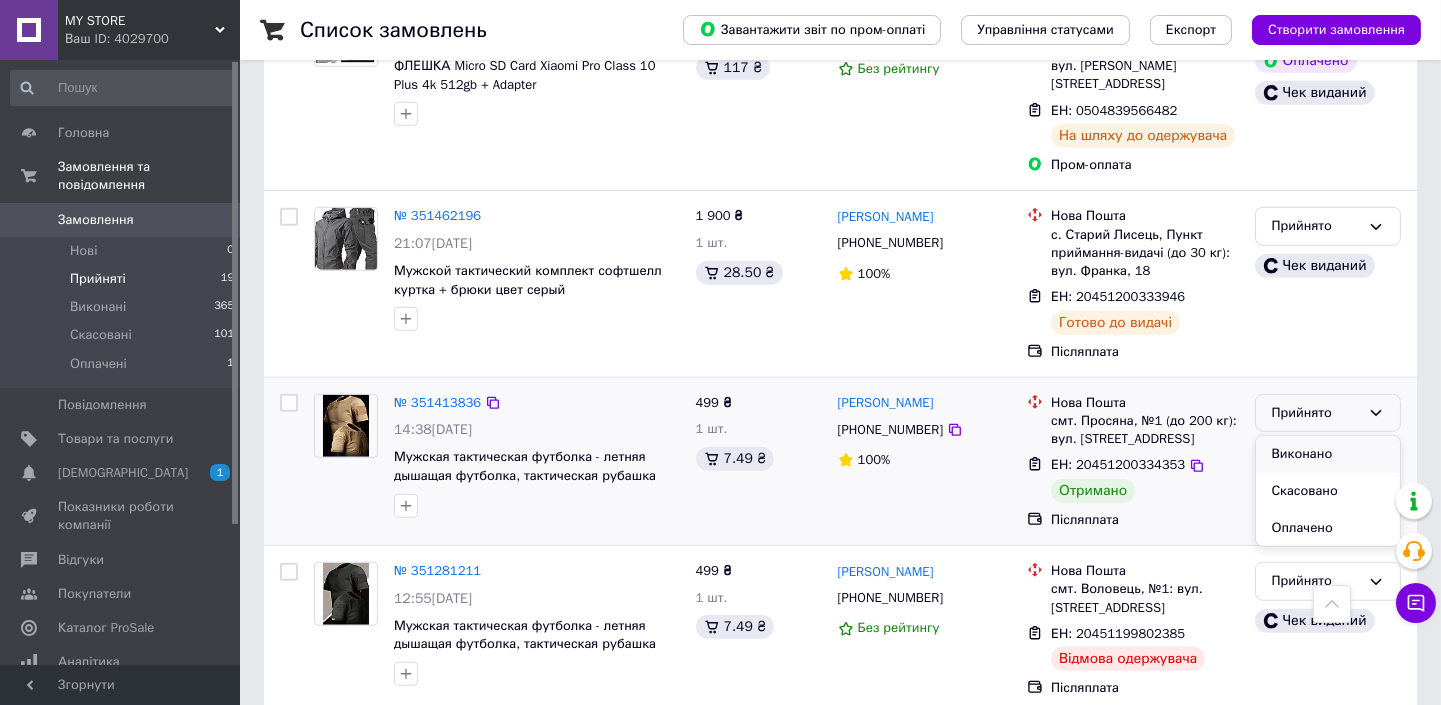click on "Виконано" at bounding box center [1328, 454] 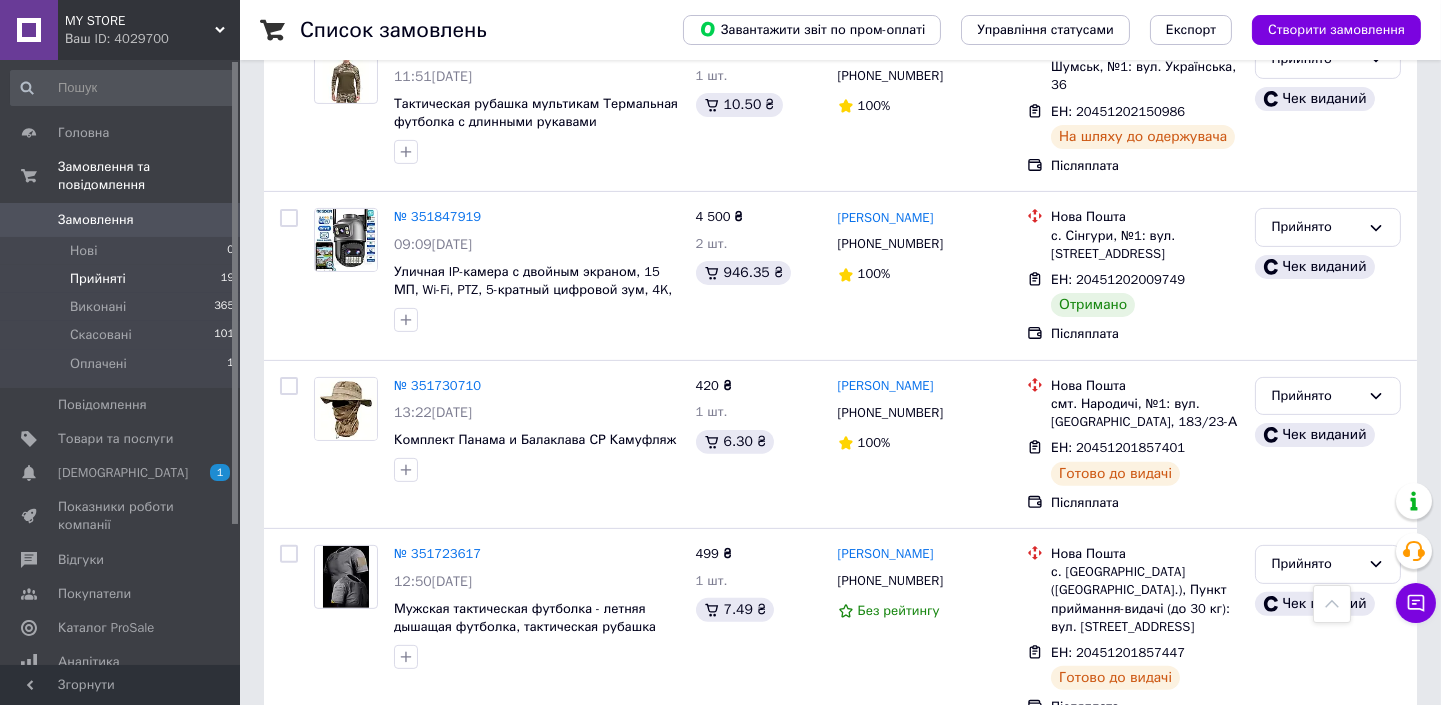scroll, scrollTop: 1210, scrollLeft: 0, axis: vertical 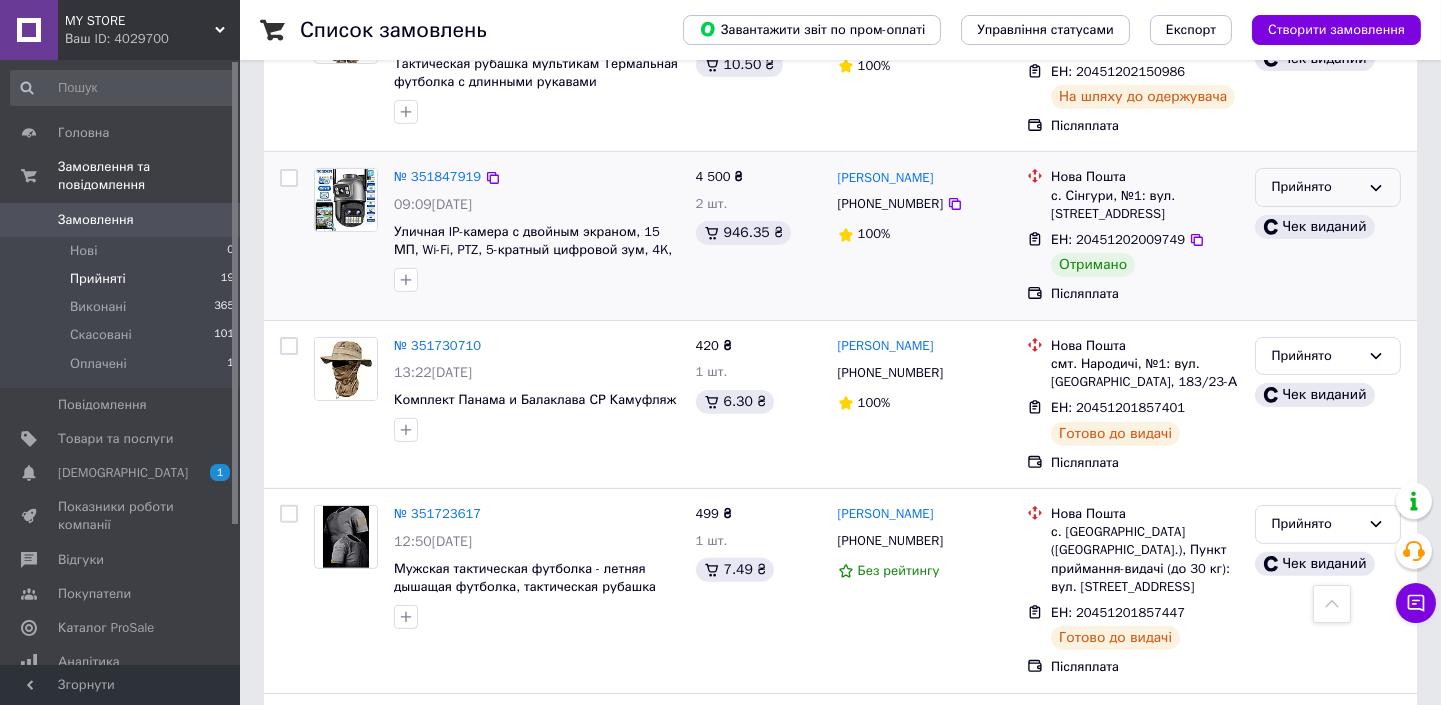 click on "Прийнято" at bounding box center [1316, 187] 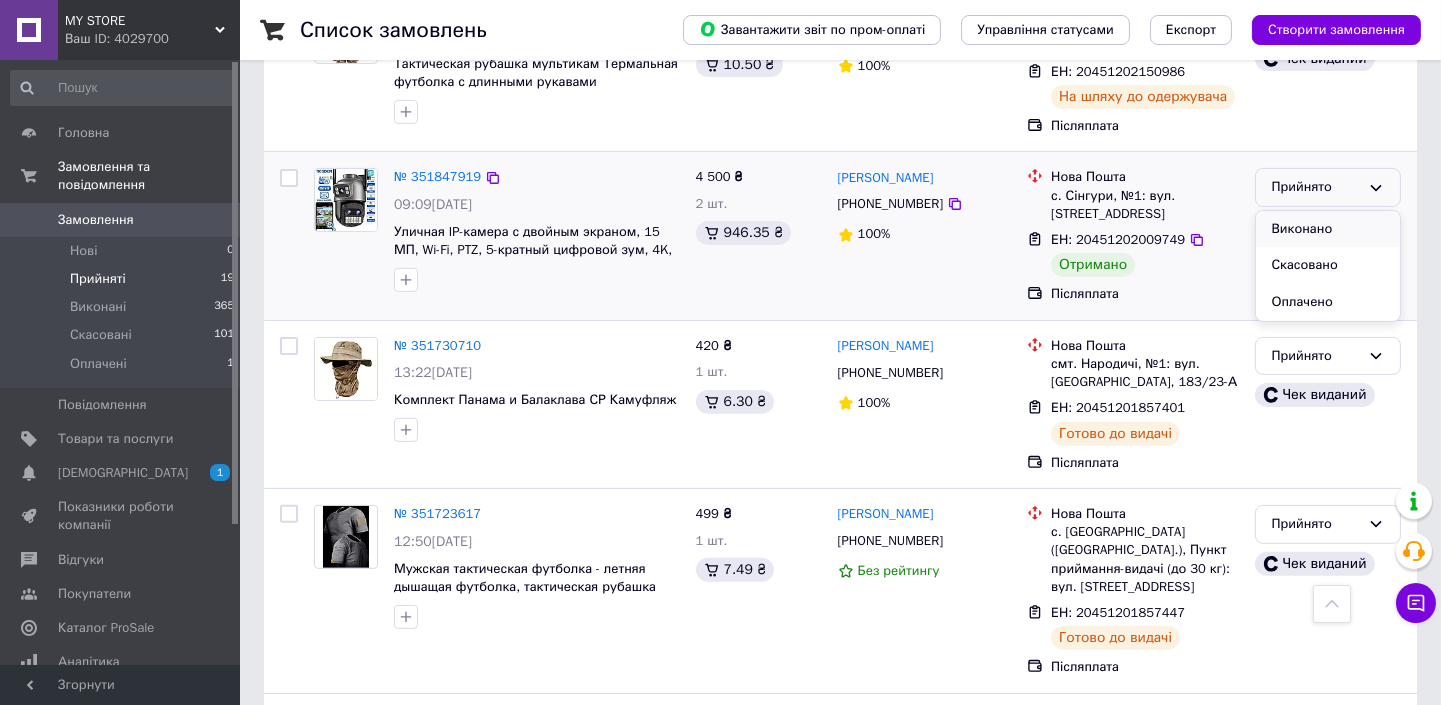 click on "Виконано" at bounding box center (1328, 229) 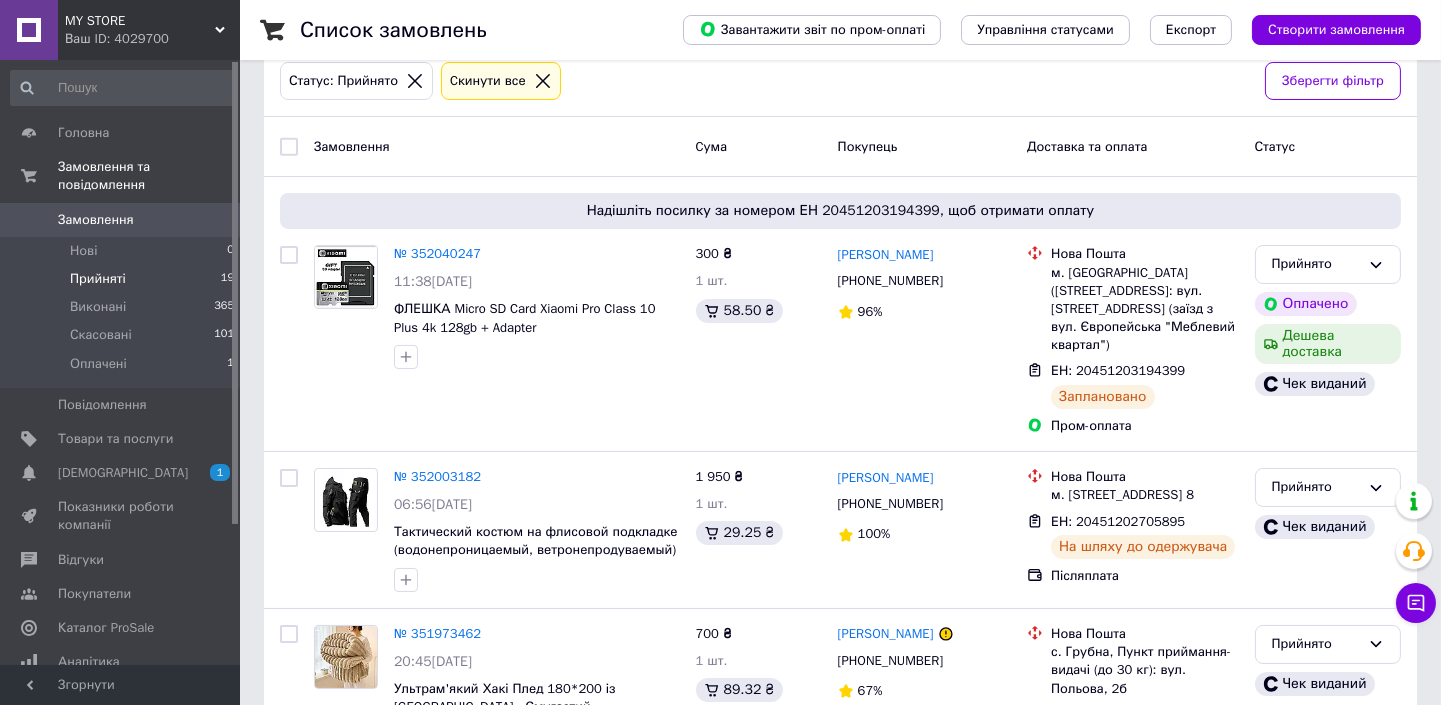 scroll, scrollTop: 178, scrollLeft: 0, axis: vertical 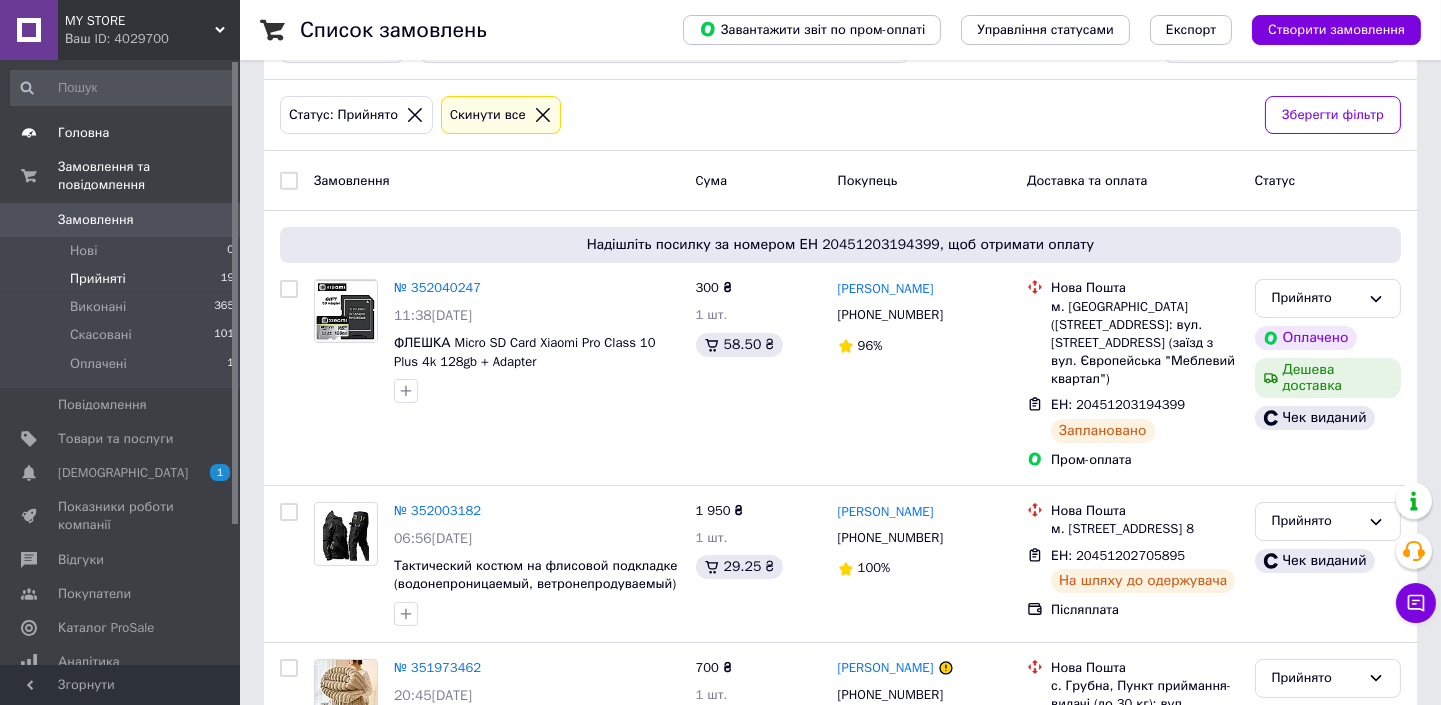 click on "Головна" at bounding box center [83, 133] 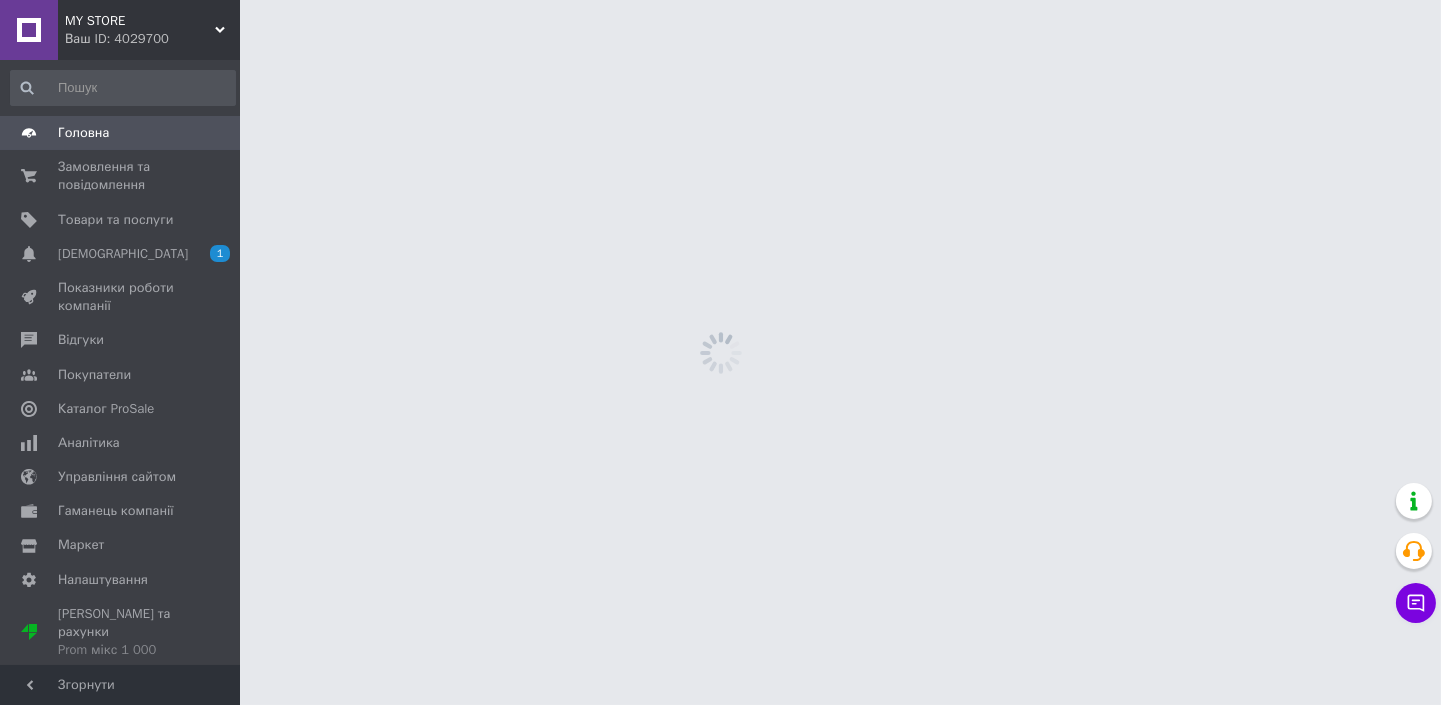 scroll, scrollTop: 0, scrollLeft: 0, axis: both 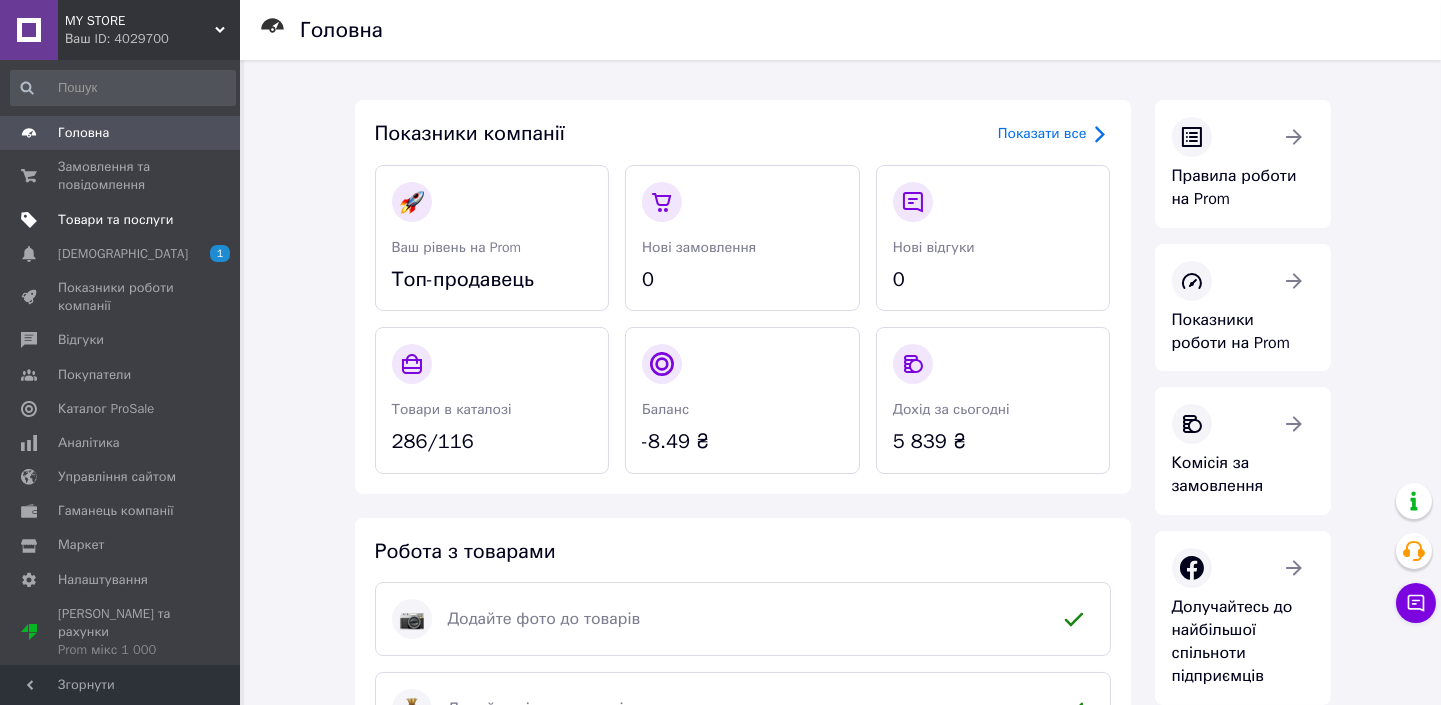 click on "Товари та послуги" at bounding box center (123, 220) 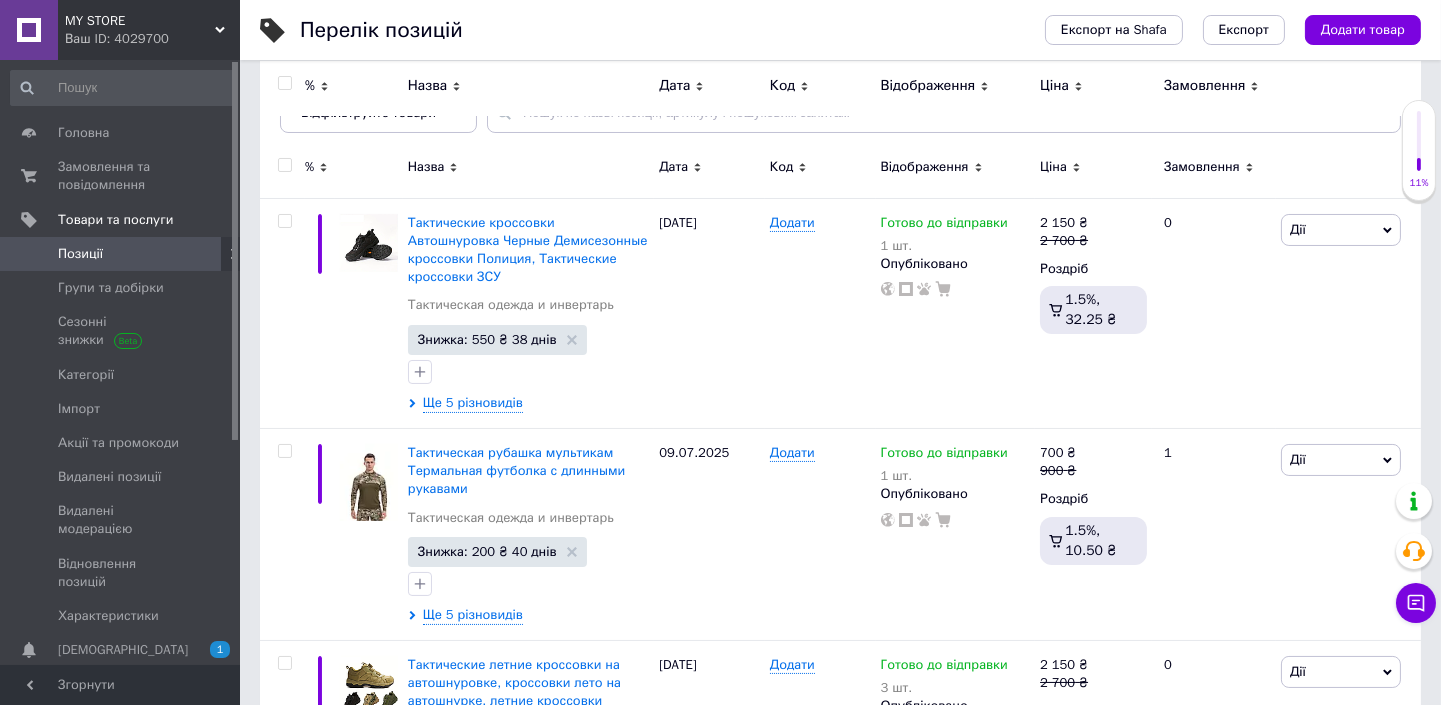 scroll, scrollTop: 300, scrollLeft: 0, axis: vertical 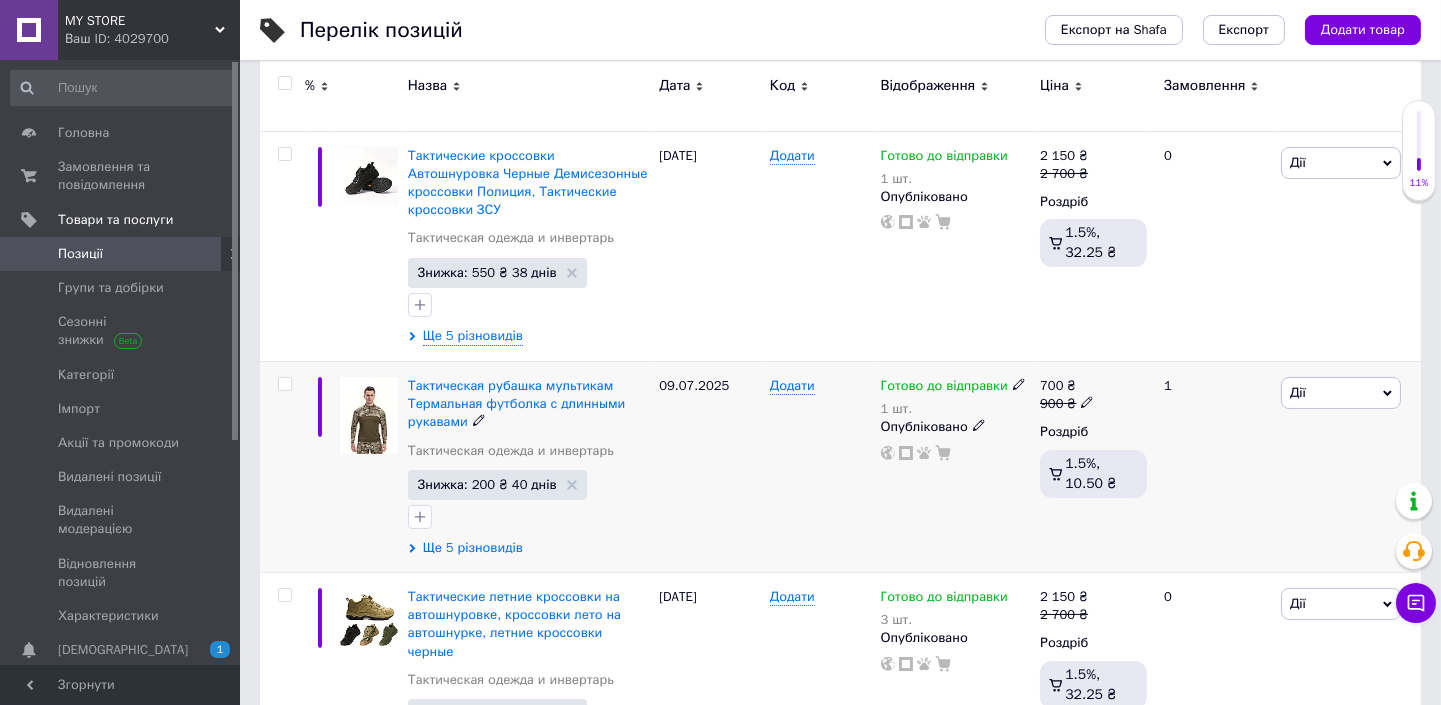 click on "Ще 5 різновидів" at bounding box center (473, 548) 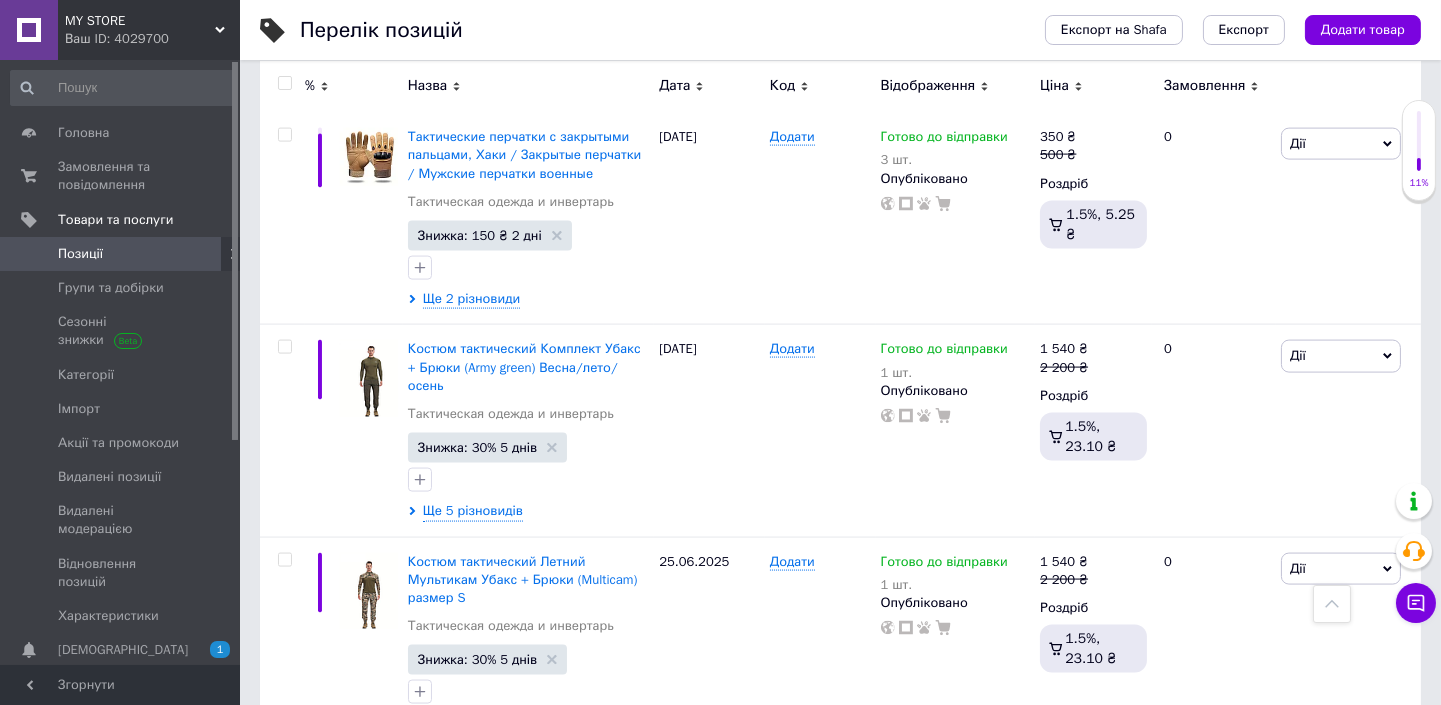 scroll, scrollTop: 0, scrollLeft: 0, axis: both 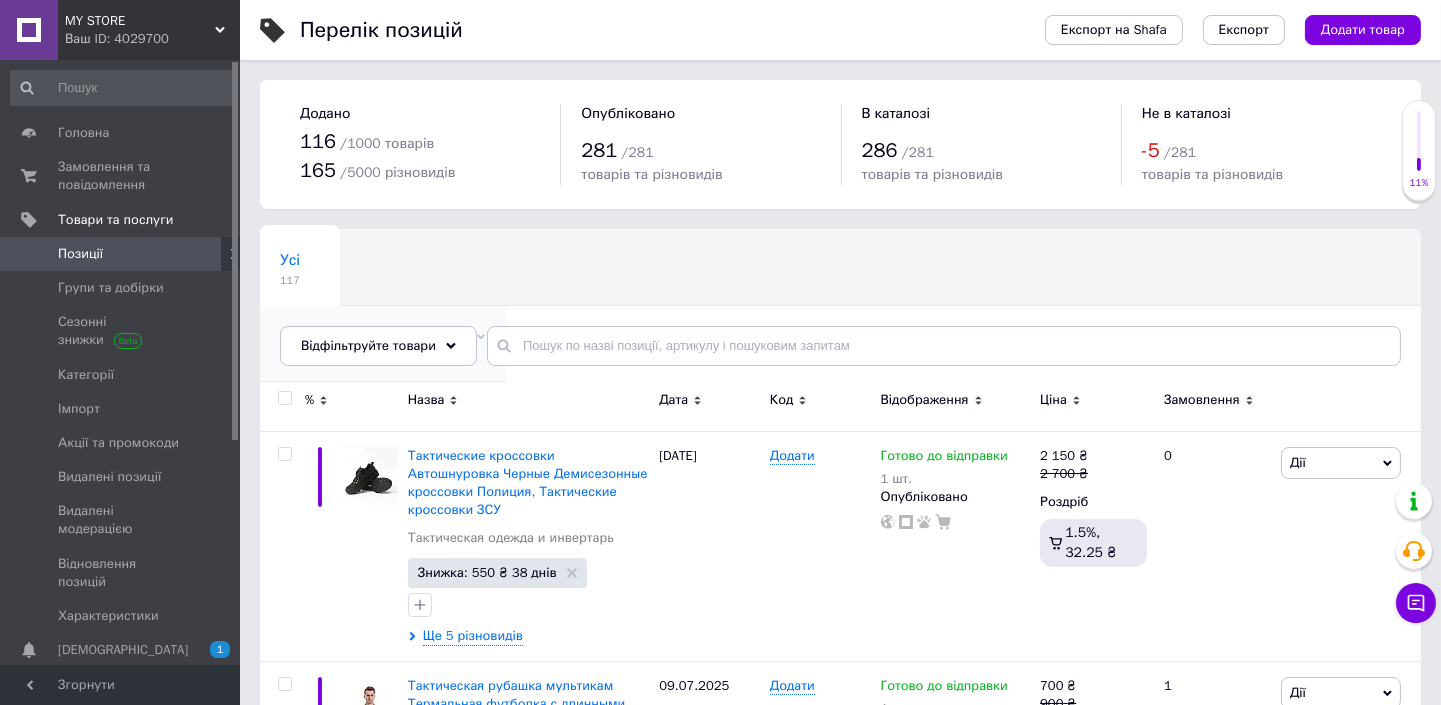 click on "12" at bounding box center (373, 356) 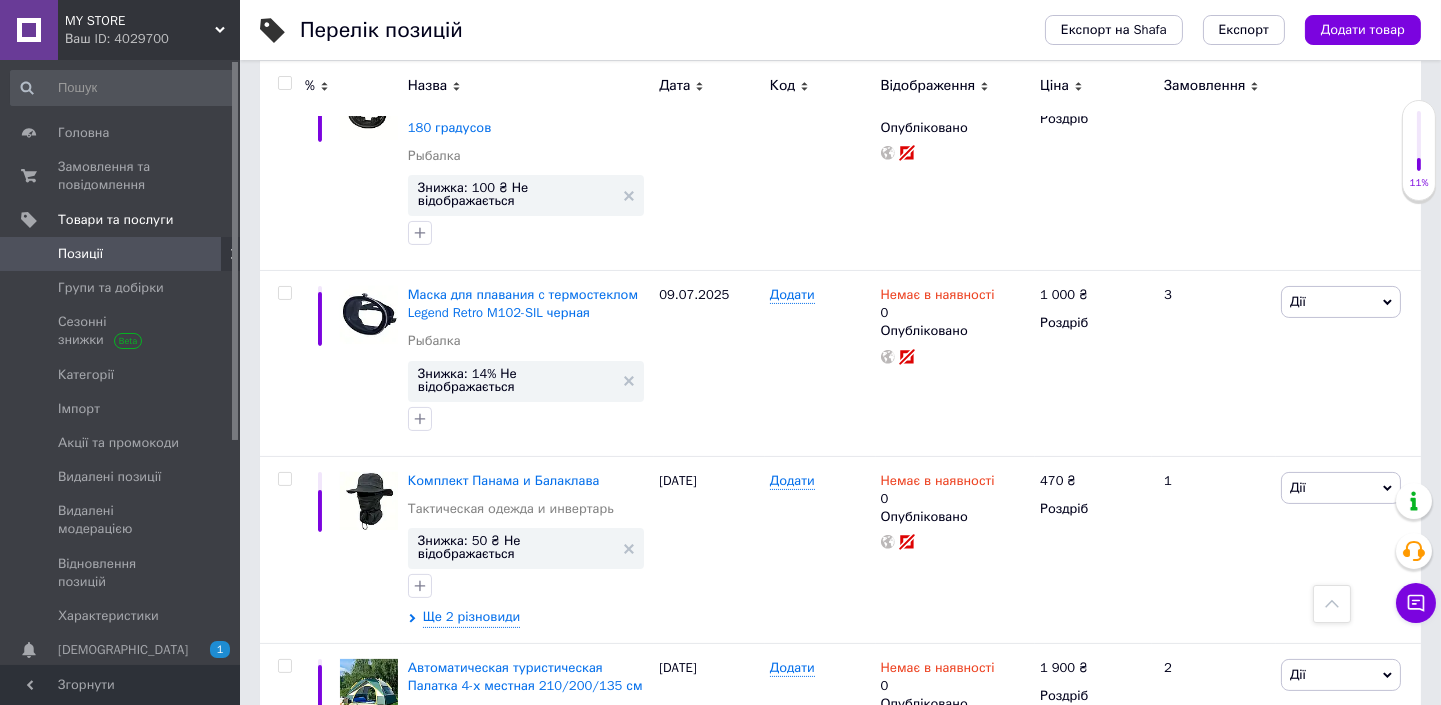 scroll, scrollTop: 645, scrollLeft: 0, axis: vertical 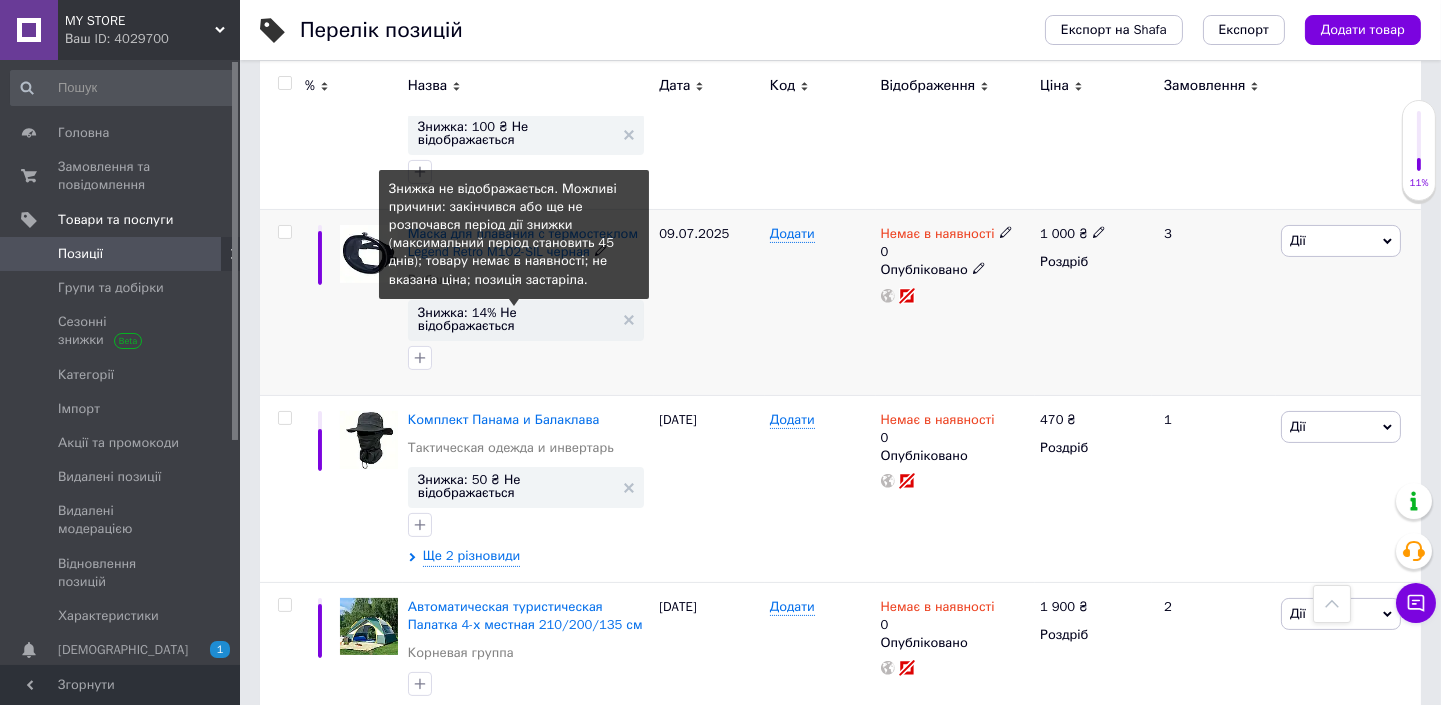 click on "Знижка: 14% Не відображається" at bounding box center (516, 319) 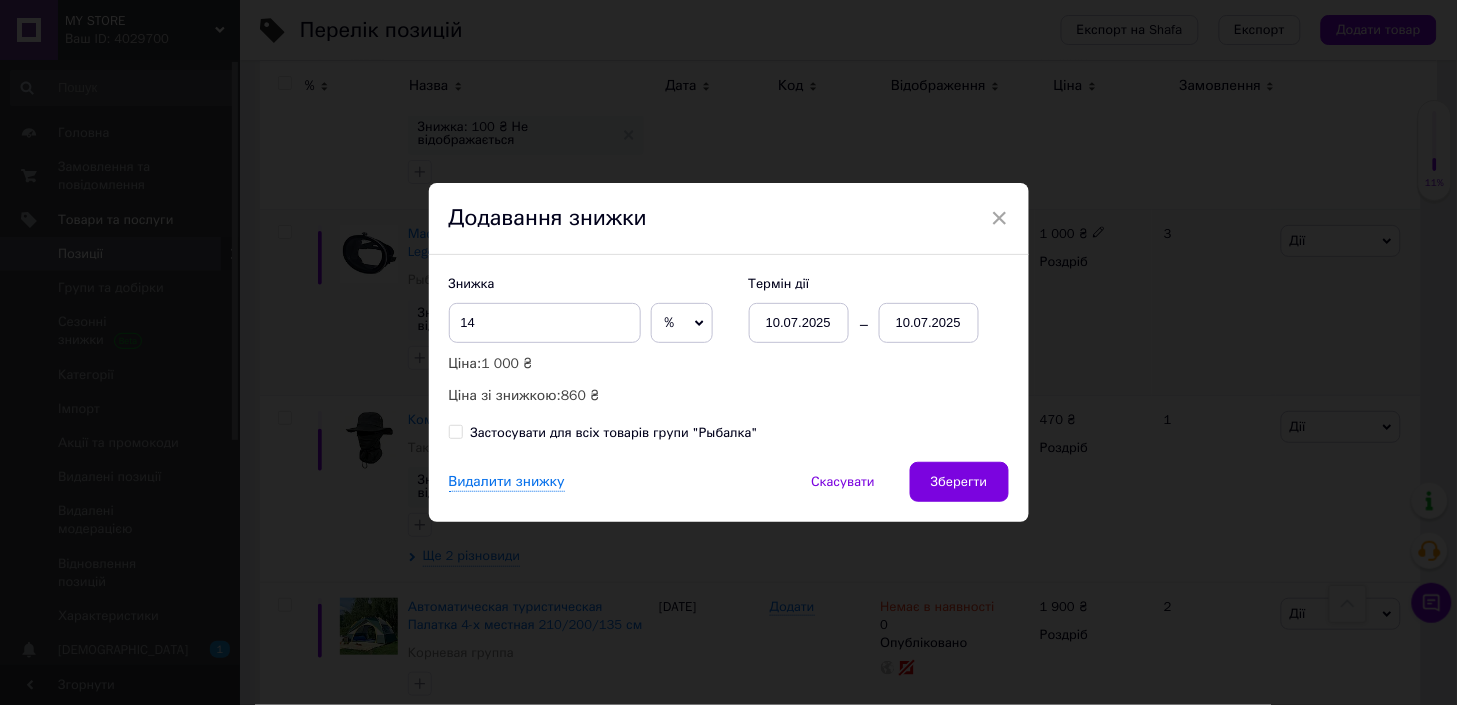 click on "× Додавання знижки Знижка 14 % ₴ Ціна:  1 000   ₴ Ціна зі знижкою:  860   ₴ Термін дії 10.07.2025 10.07.2025 Застосувати для всіх товарів групи "Рыбалка" Видалити знижку   Скасувати   Зберегти" at bounding box center (728, 352) 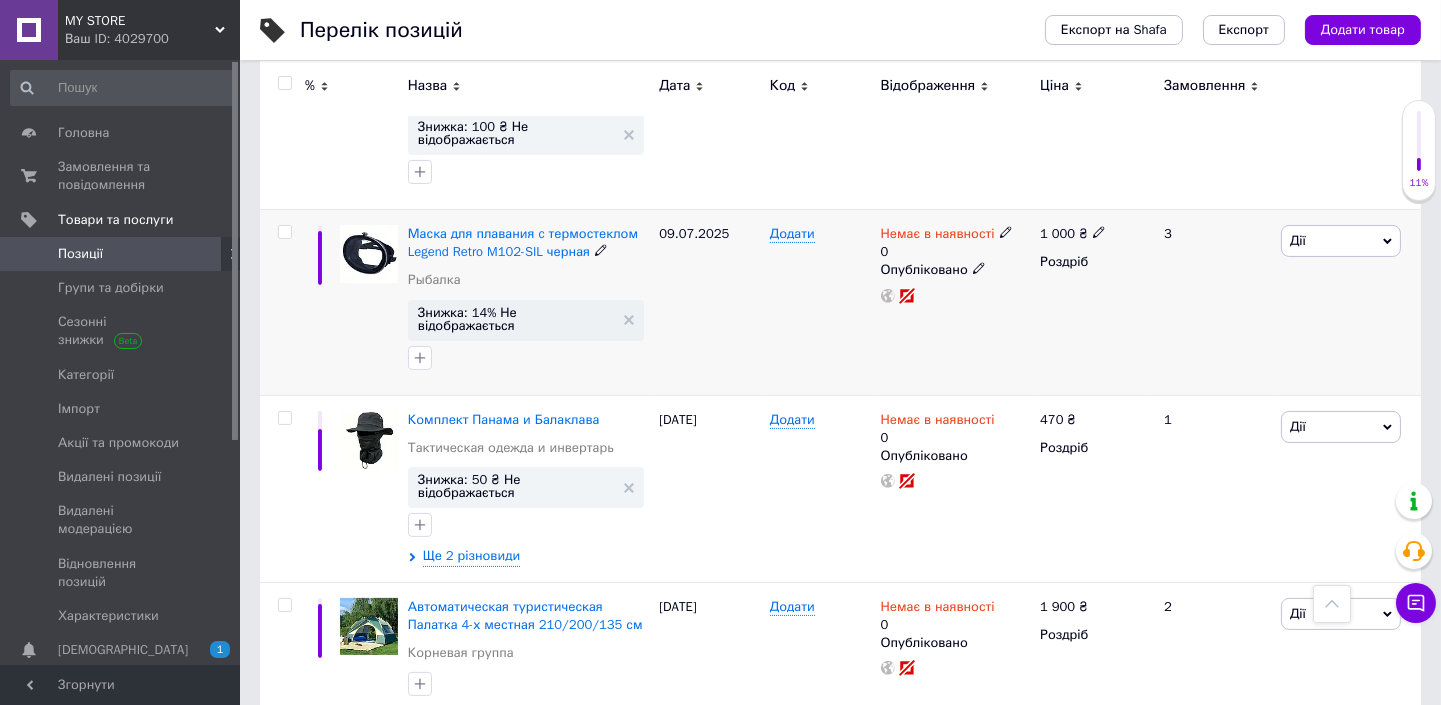 click 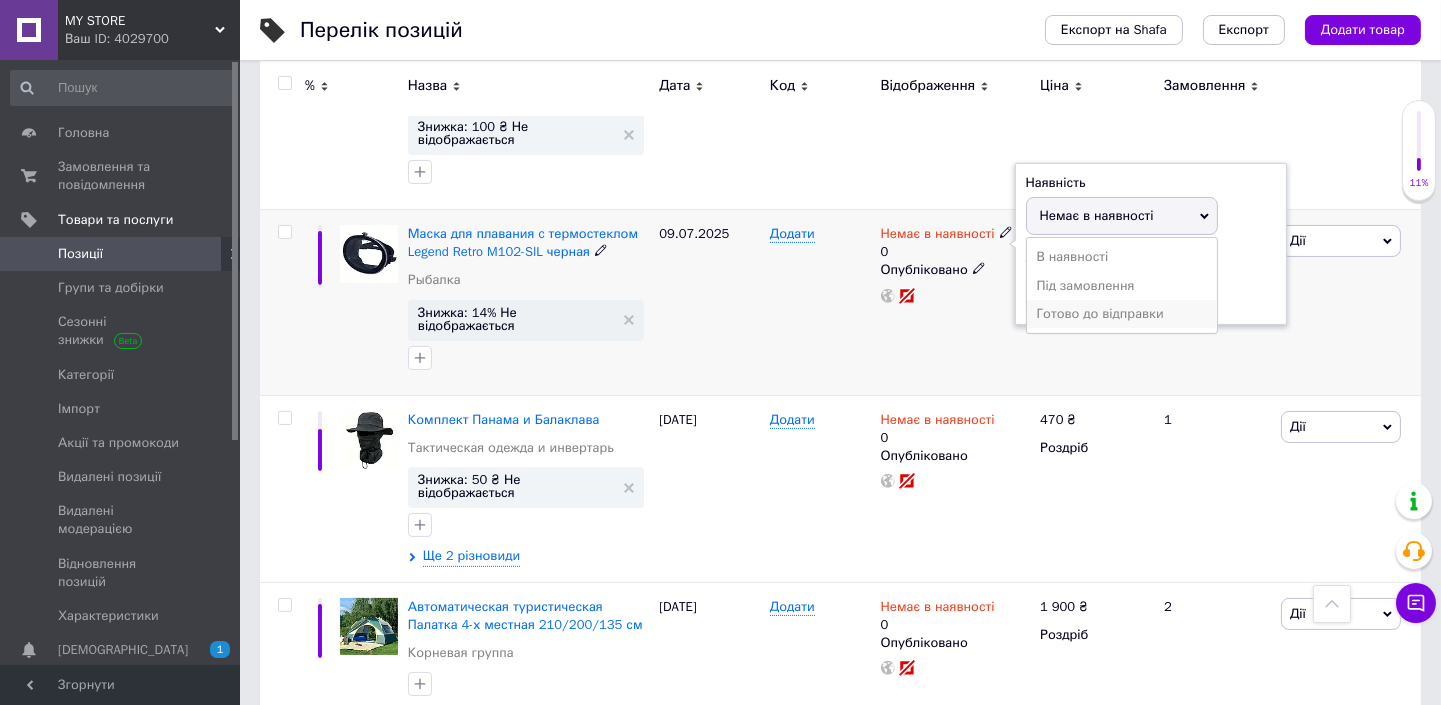 click on "Готово до відправки" at bounding box center [1122, 314] 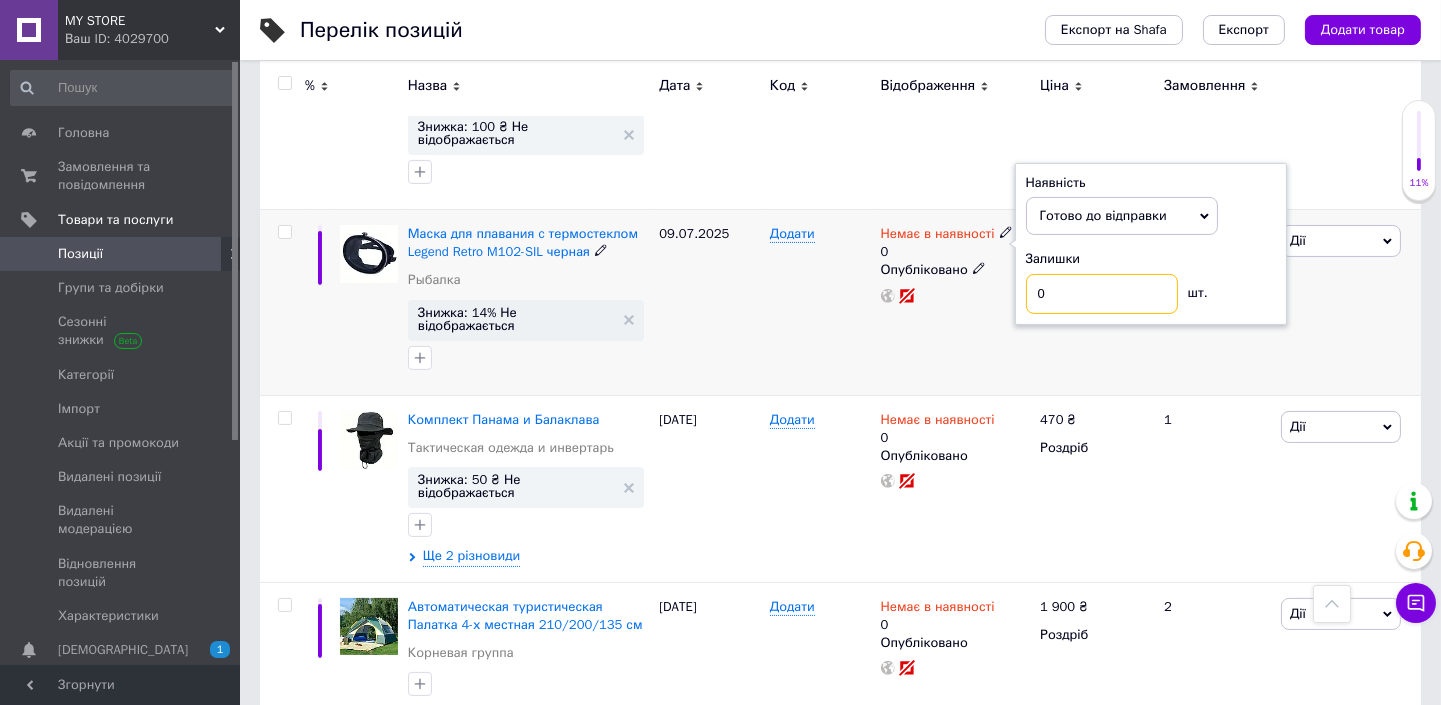 click on "0" at bounding box center (1102, 294) 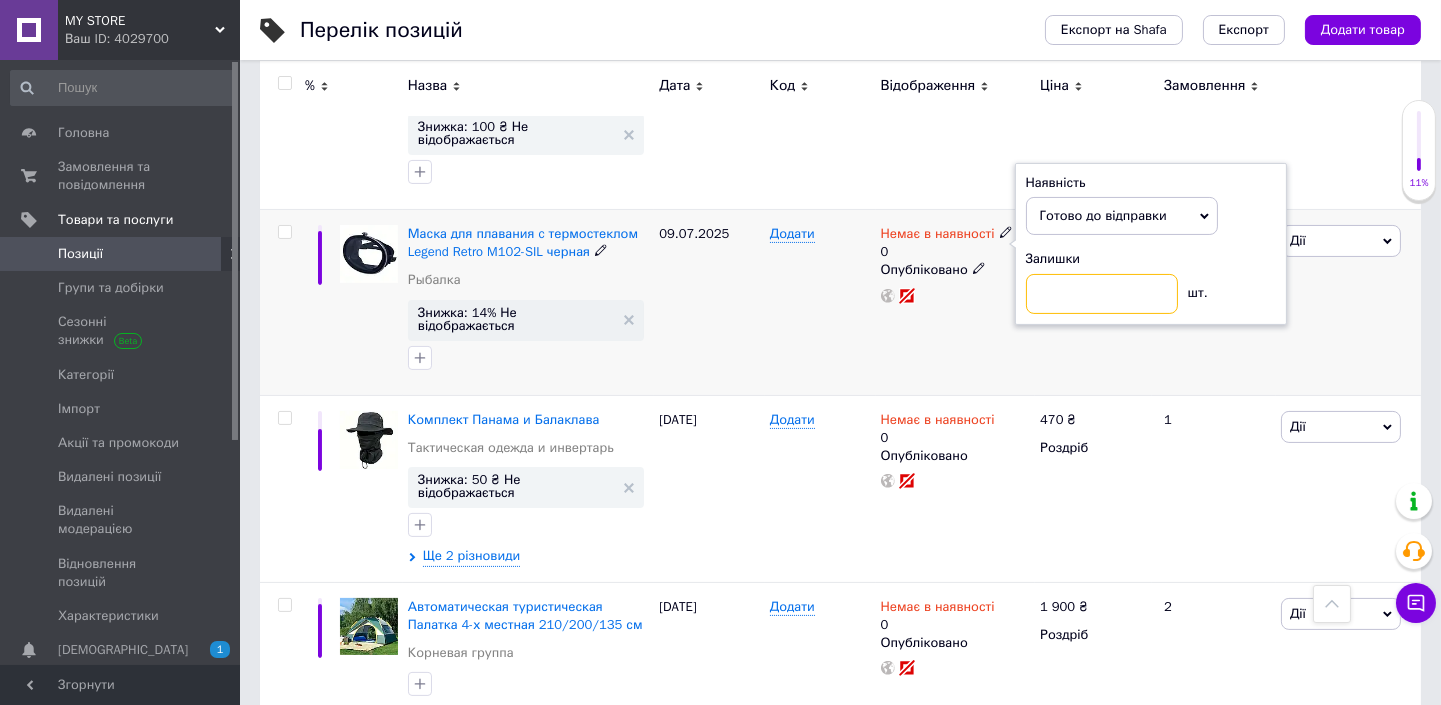type on "1" 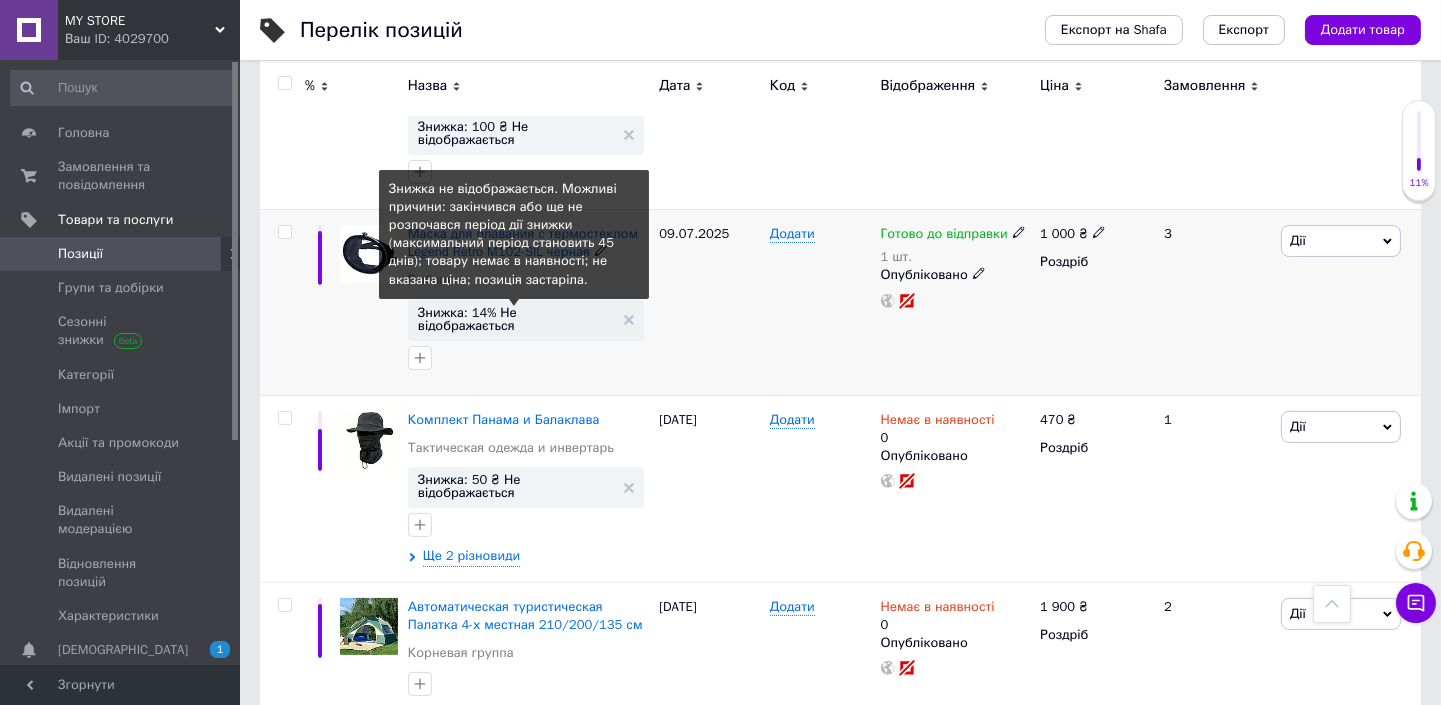 click on "Знижка: 14% Не відображається" at bounding box center (516, 319) 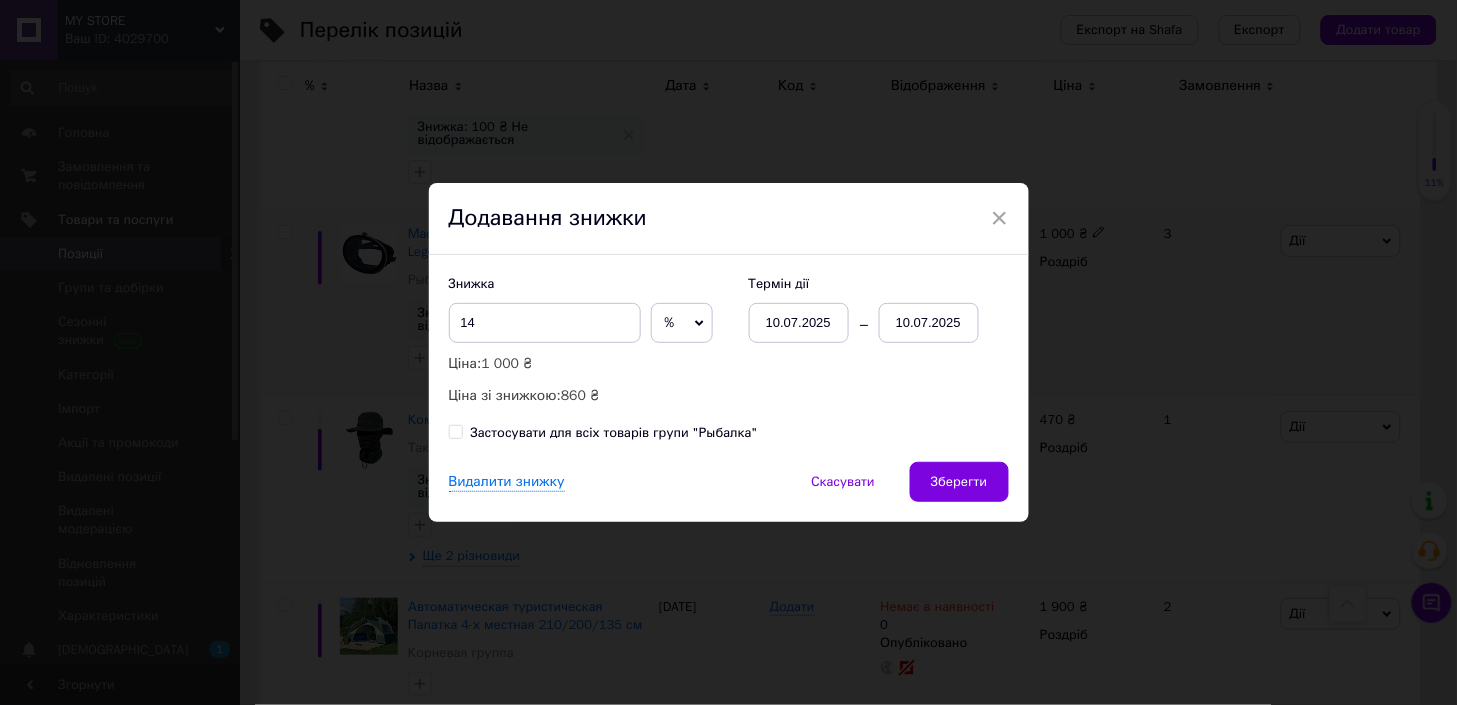 click on "10.07.2025" at bounding box center (929, 323) 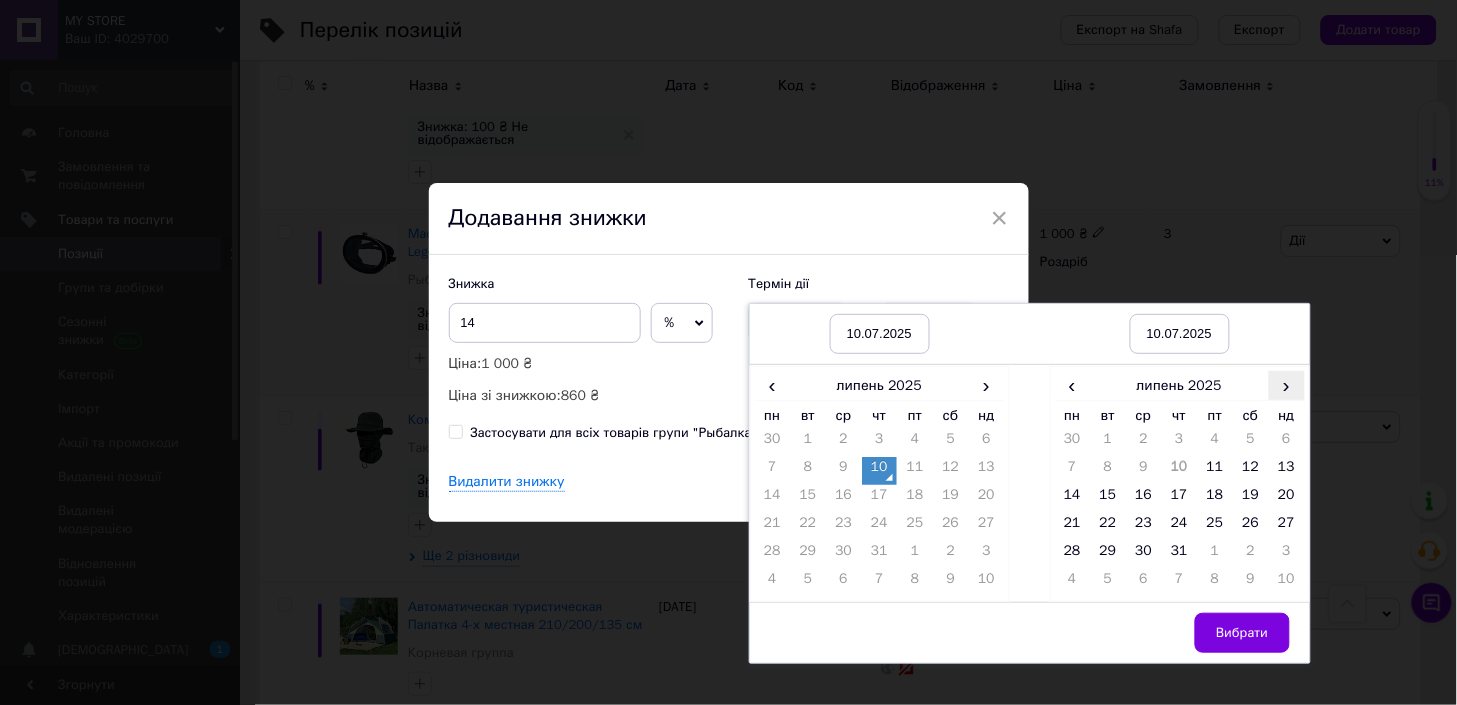 click on "›" at bounding box center [1287, 385] 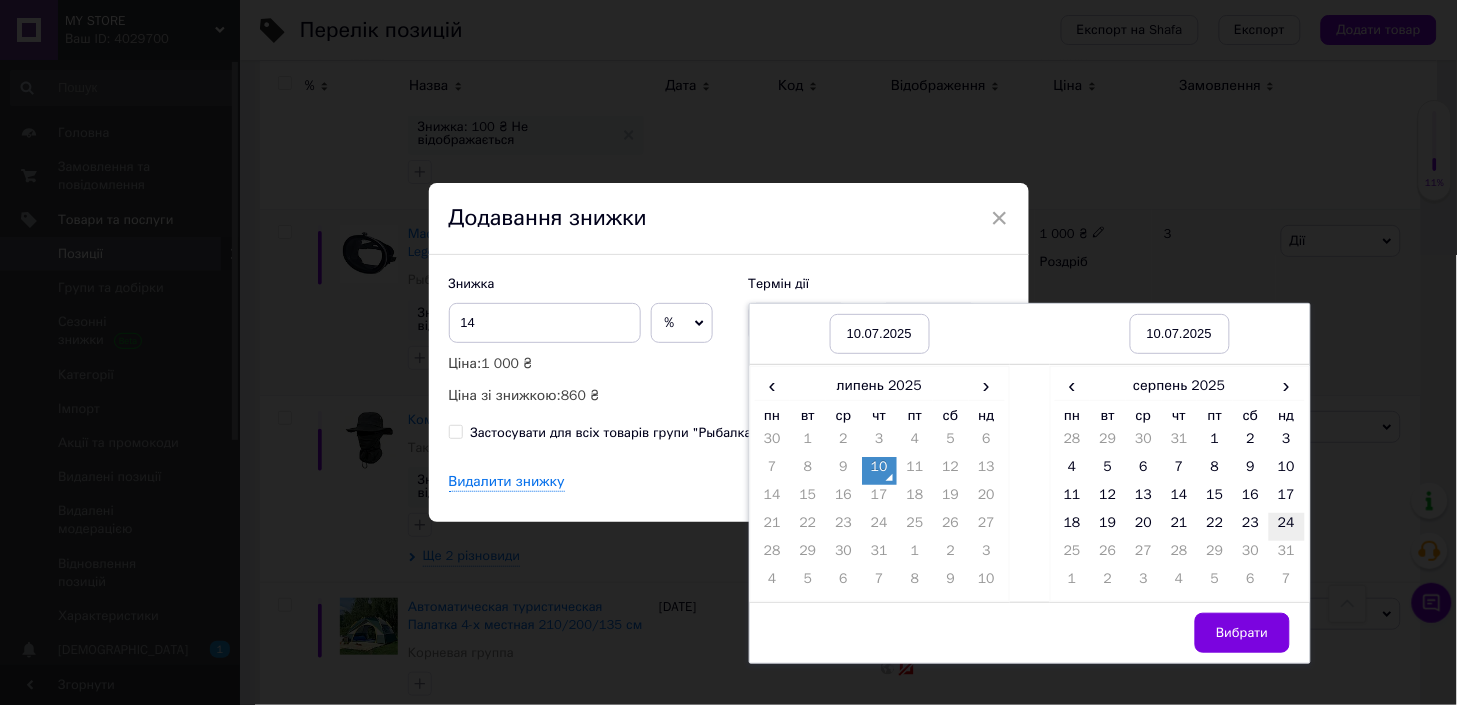 click on "24" at bounding box center [1287, 527] 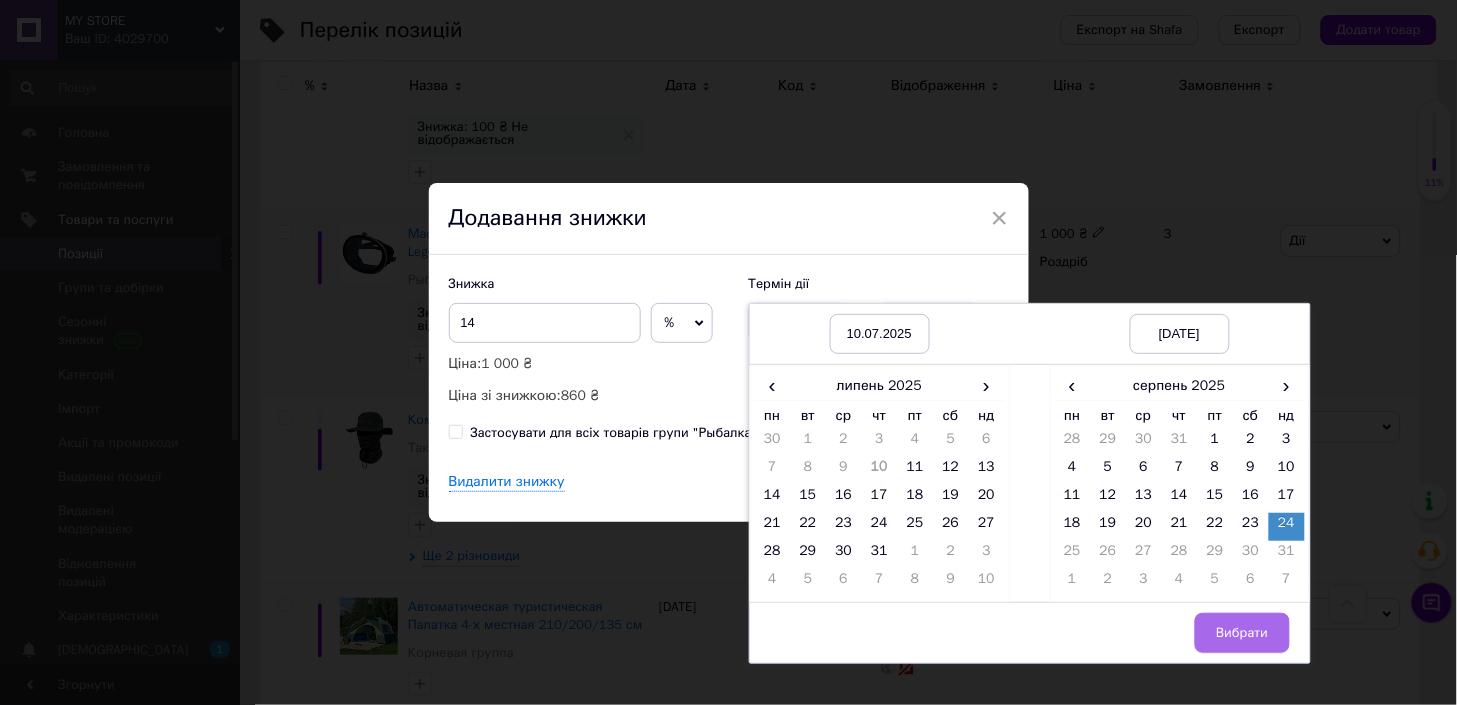 click on "Вибрати" at bounding box center (1242, 633) 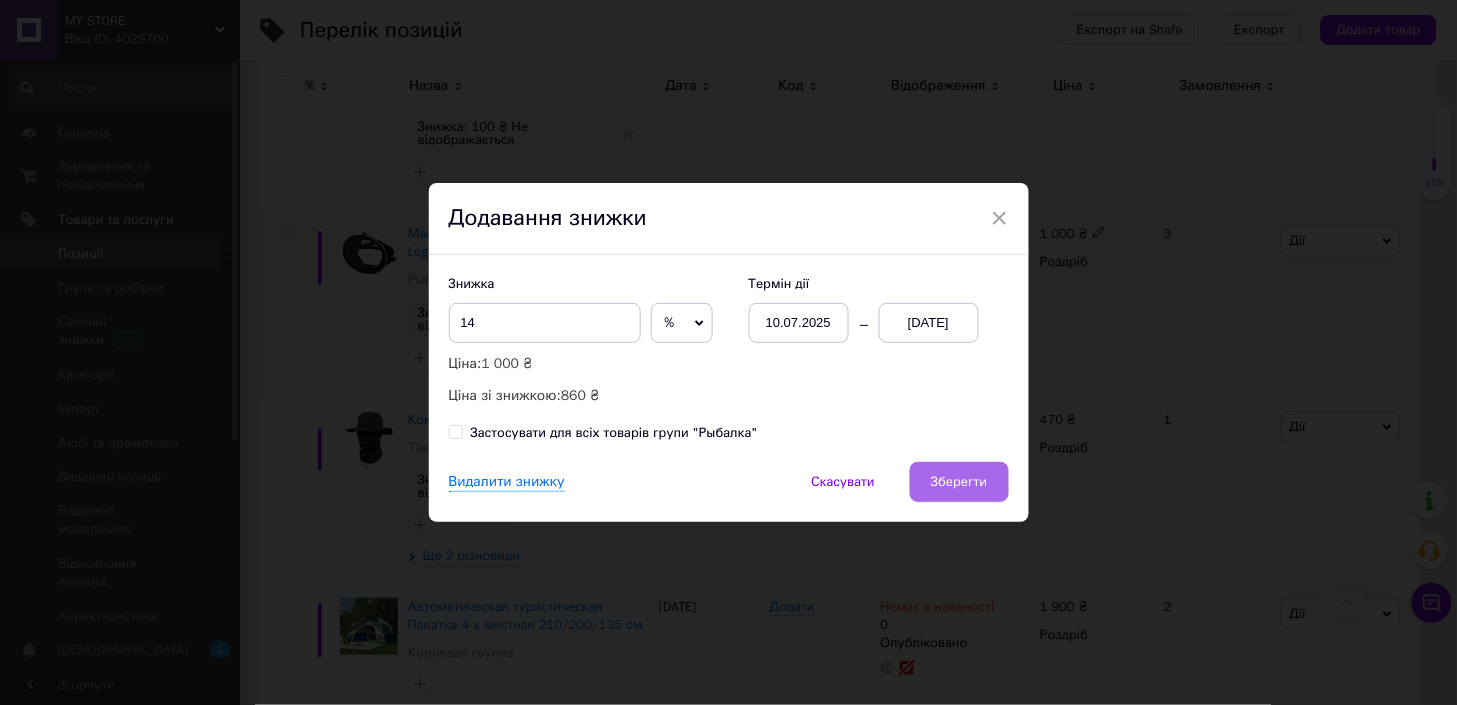 click on "Зберегти" at bounding box center (959, 482) 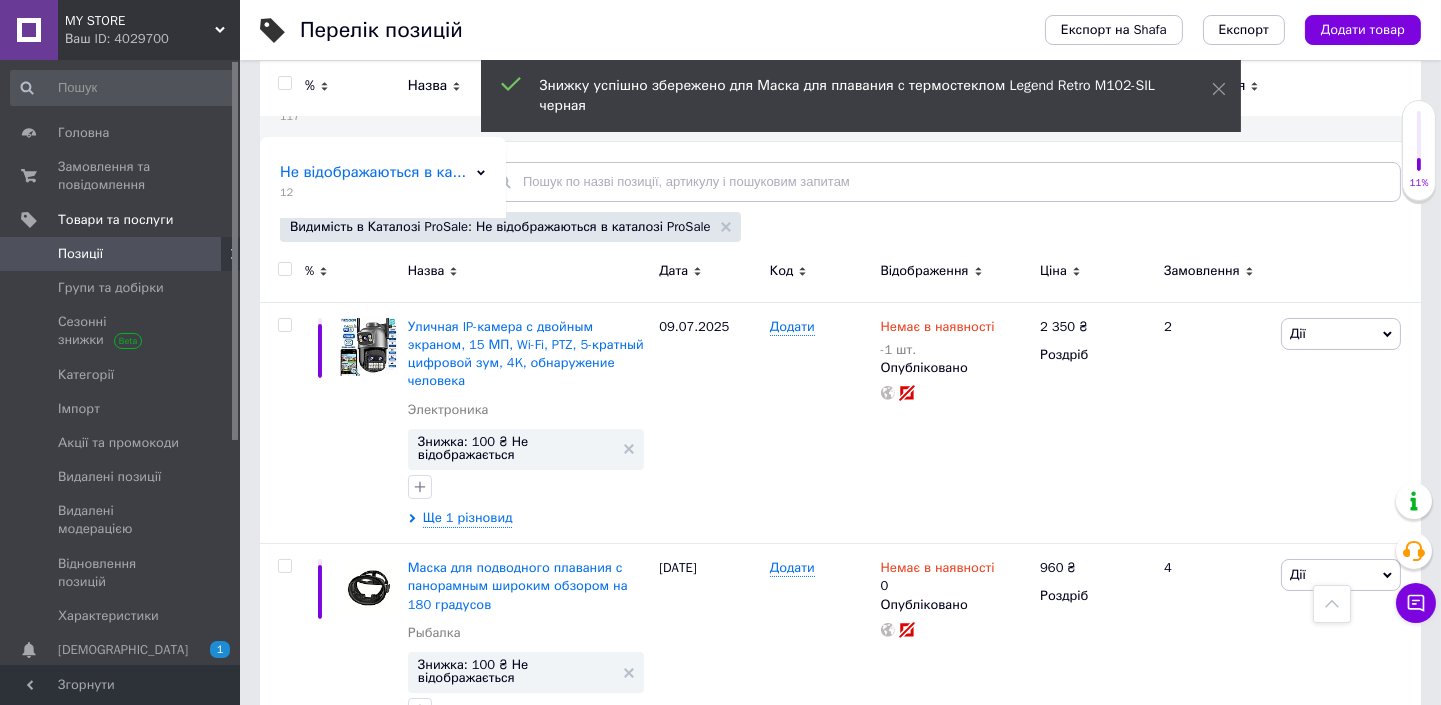 scroll, scrollTop: 0, scrollLeft: 0, axis: both 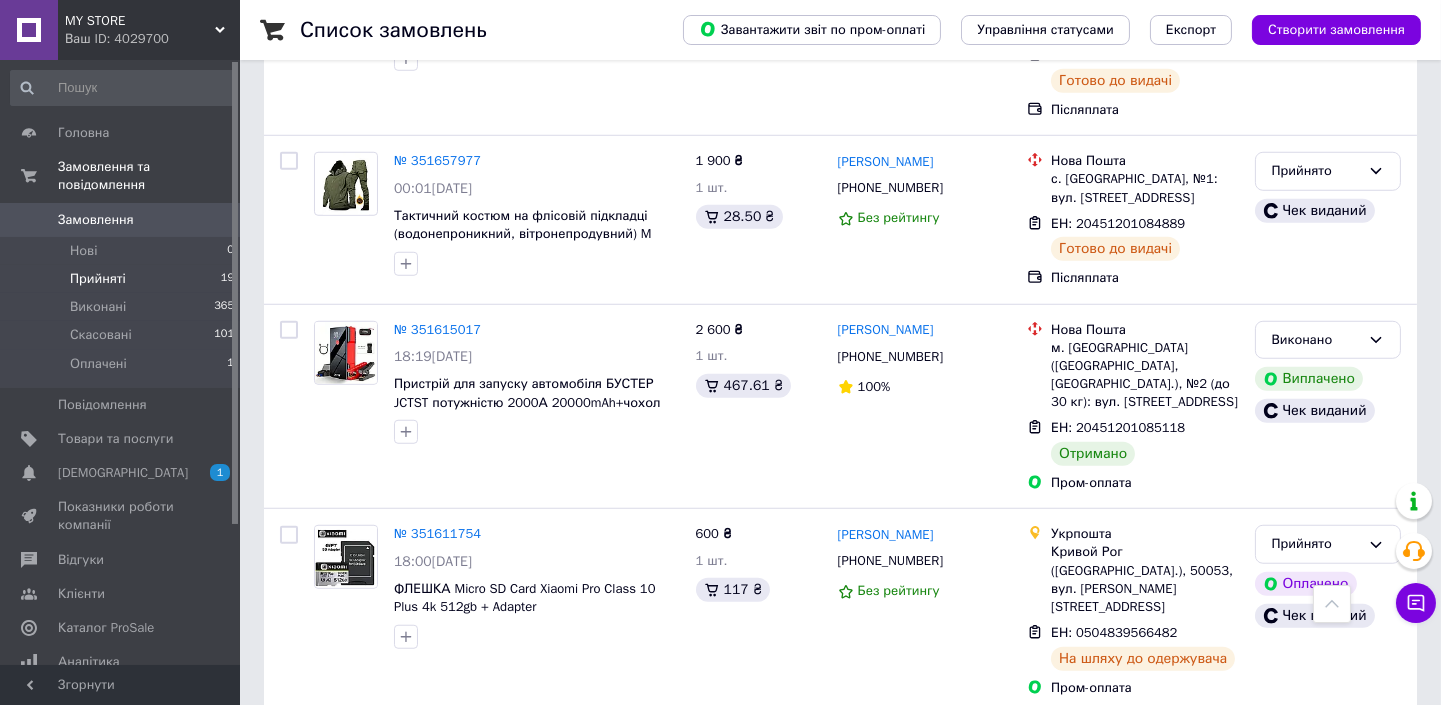 click on "Прийняті 19" at bounding box center [123, 279] 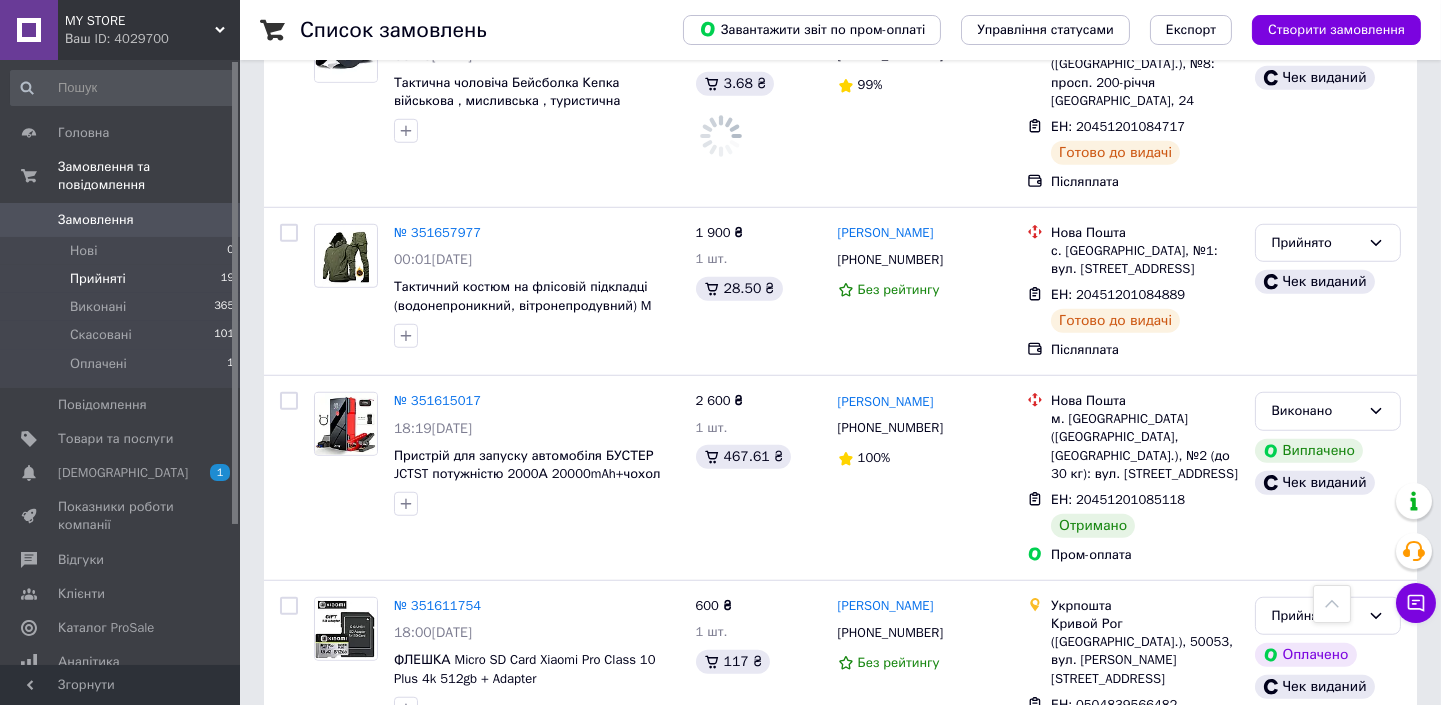 scroll, scrollTop: 2781, scrollLeft: 0, axis: vertical 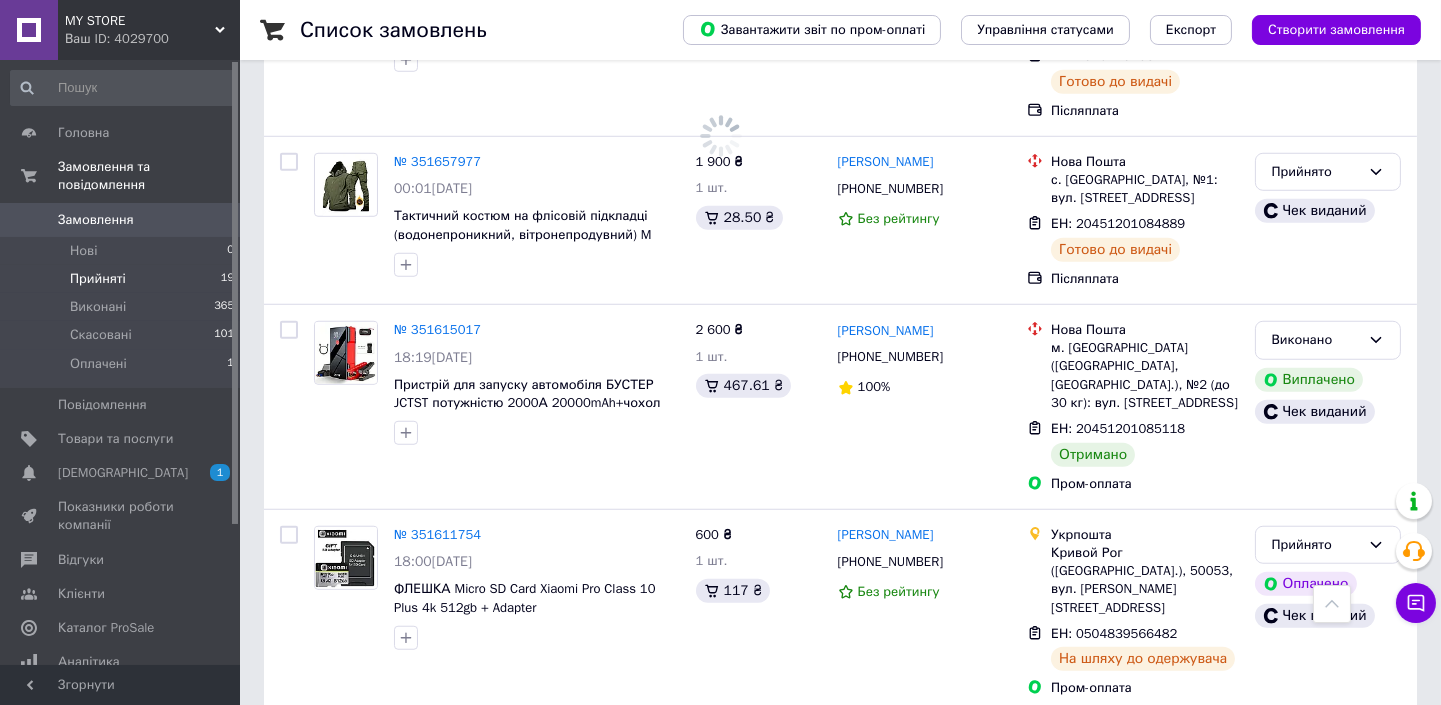 click on "Прийняті" at bounding box center (98, 279) 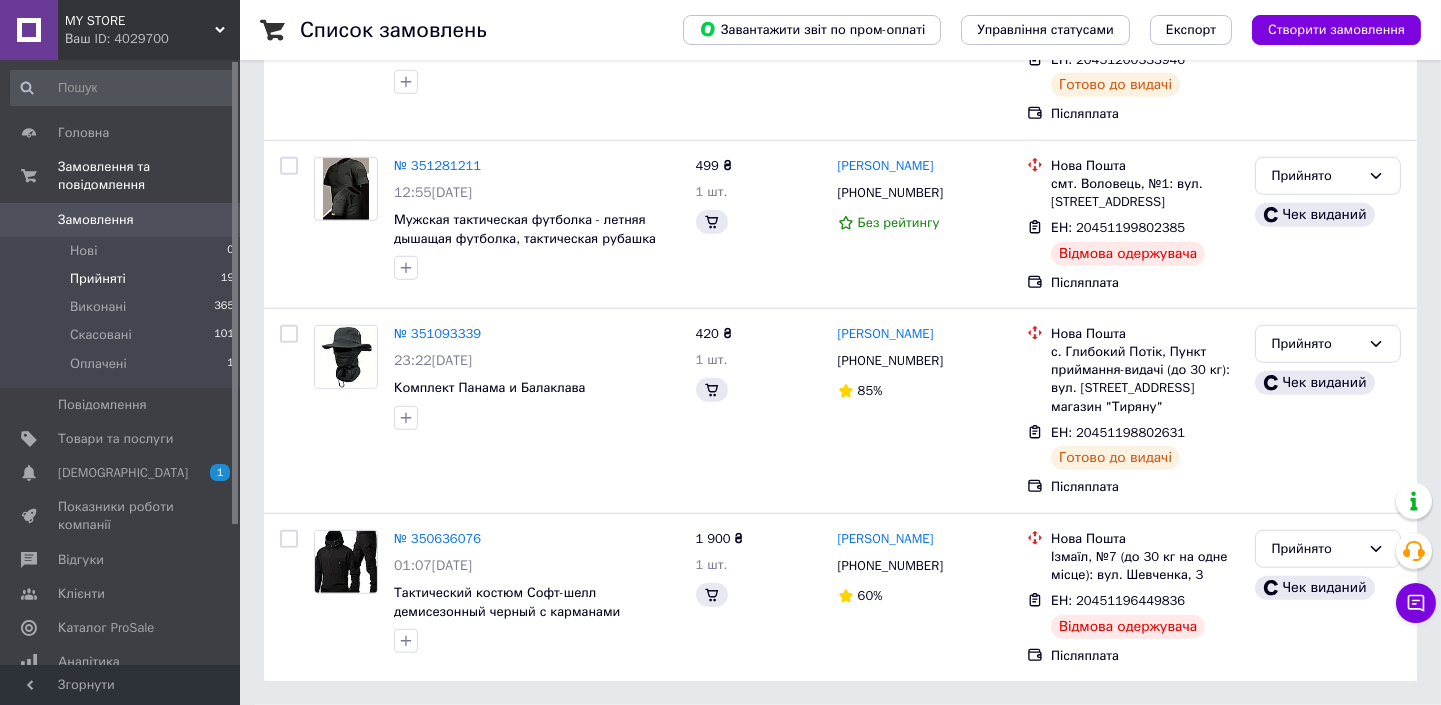 scroll, scrollTop: 0, scrollLeft: 0, axis: both 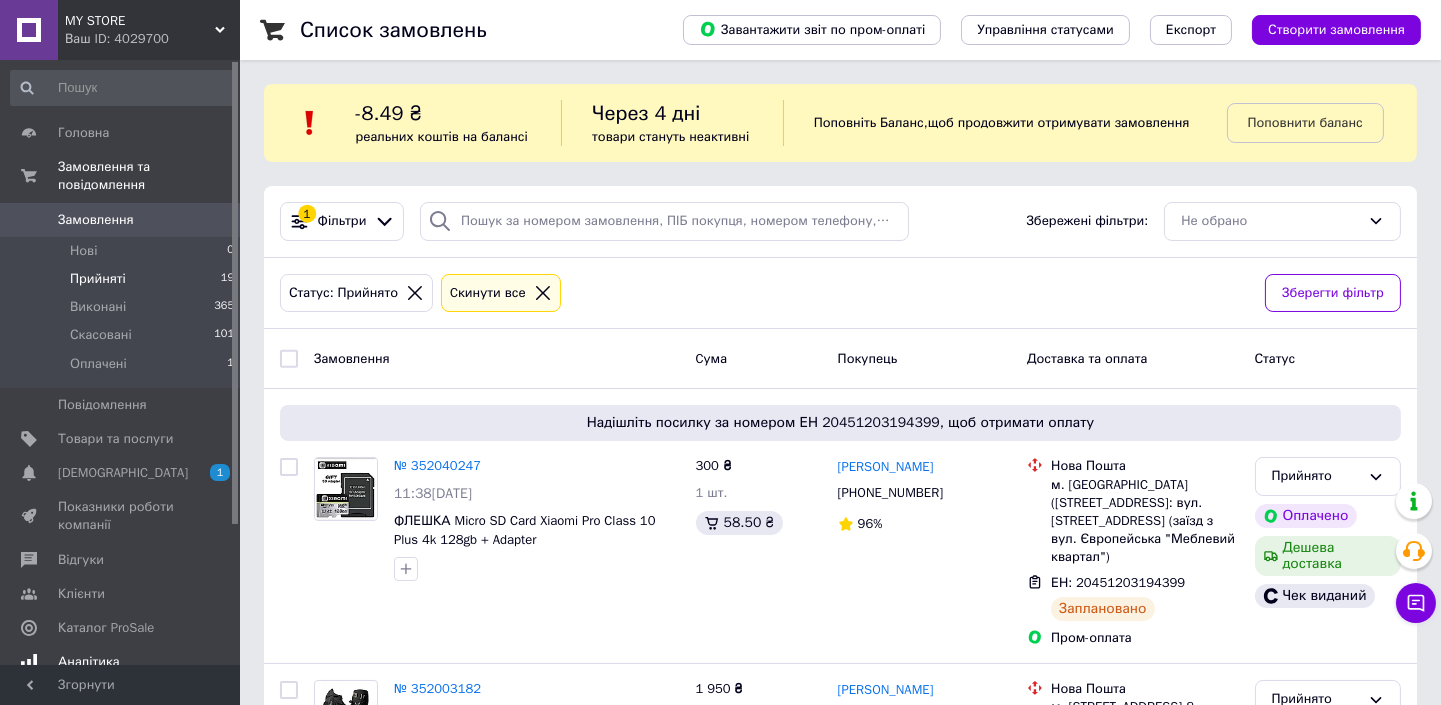 click on "Аналітика" at bounding box center [89, 662] 